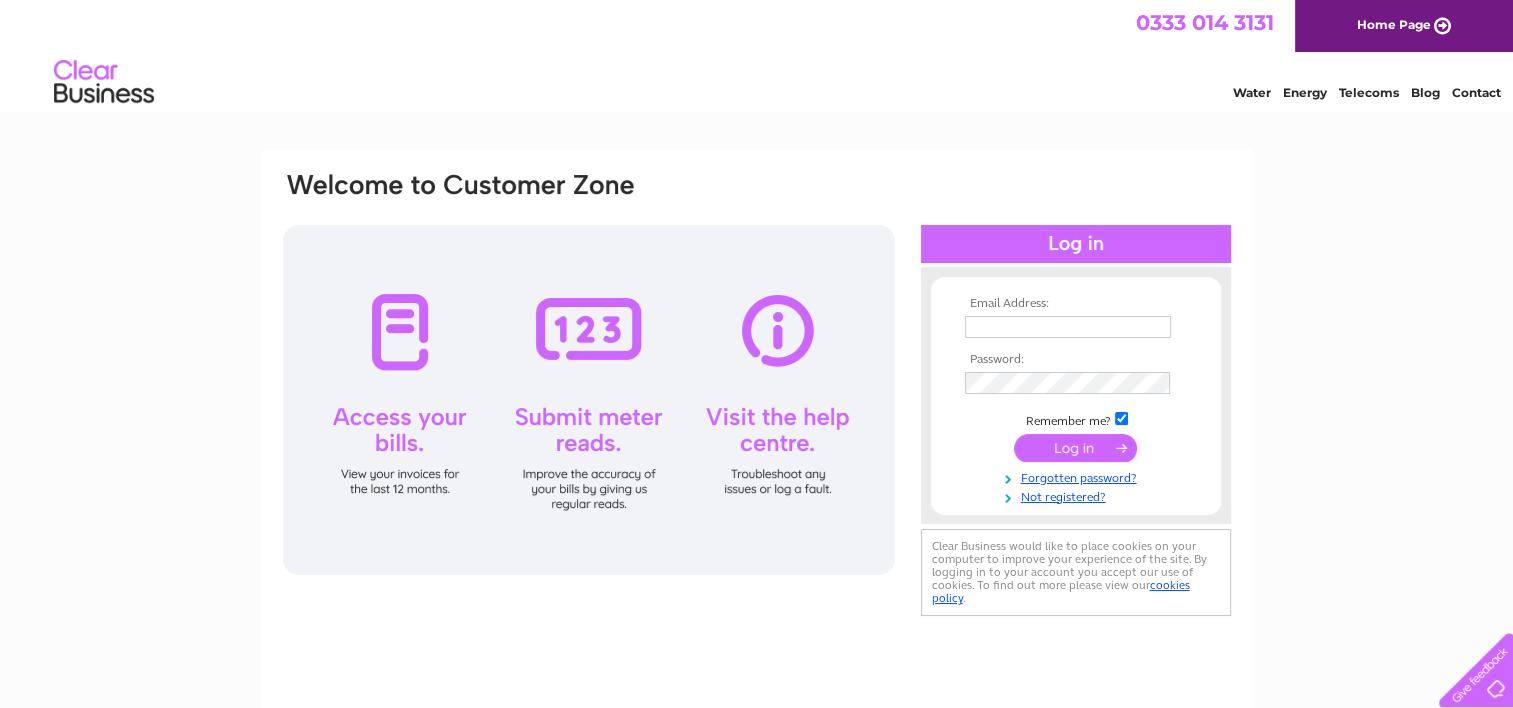 scroll, scrollTop: 0, scrollLeft: 0, axis: both 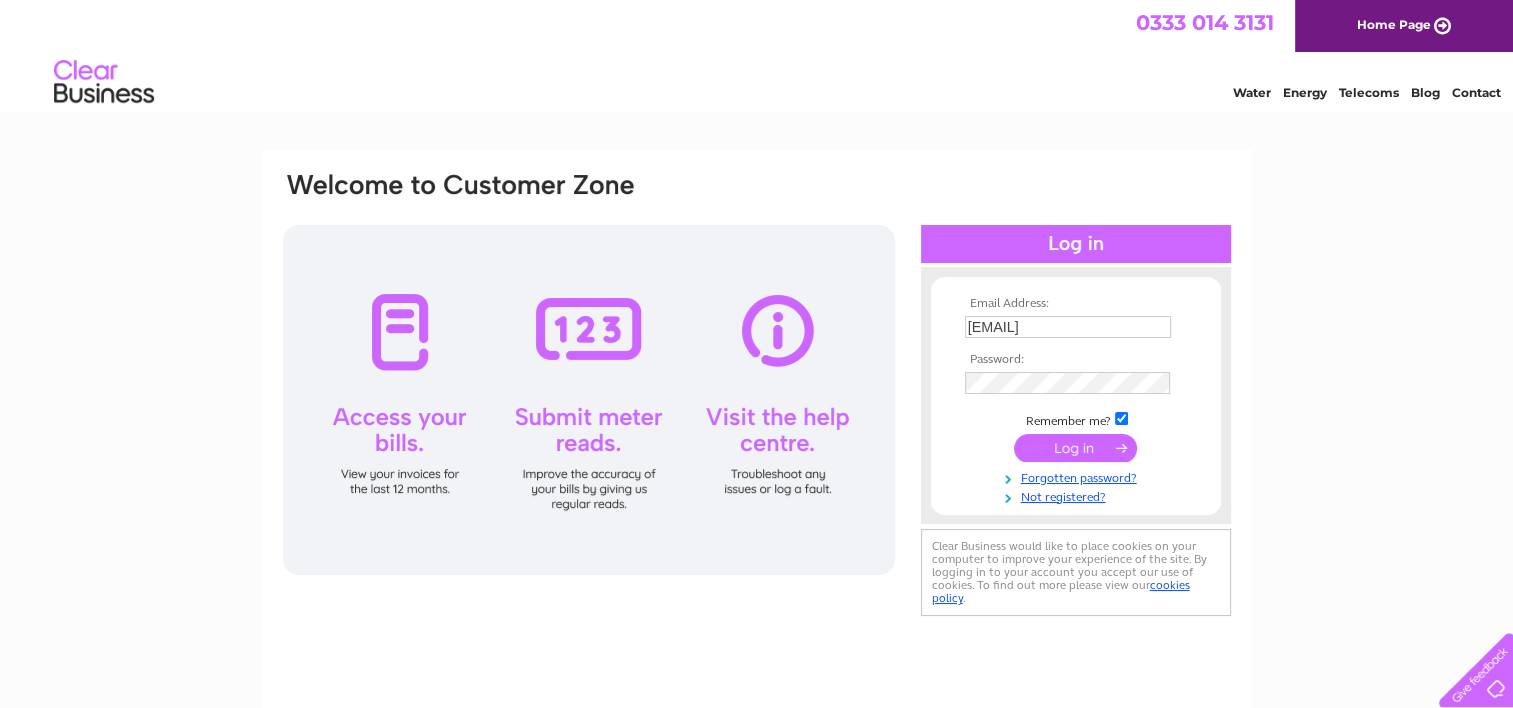 click at bounding box center (1075, 448) 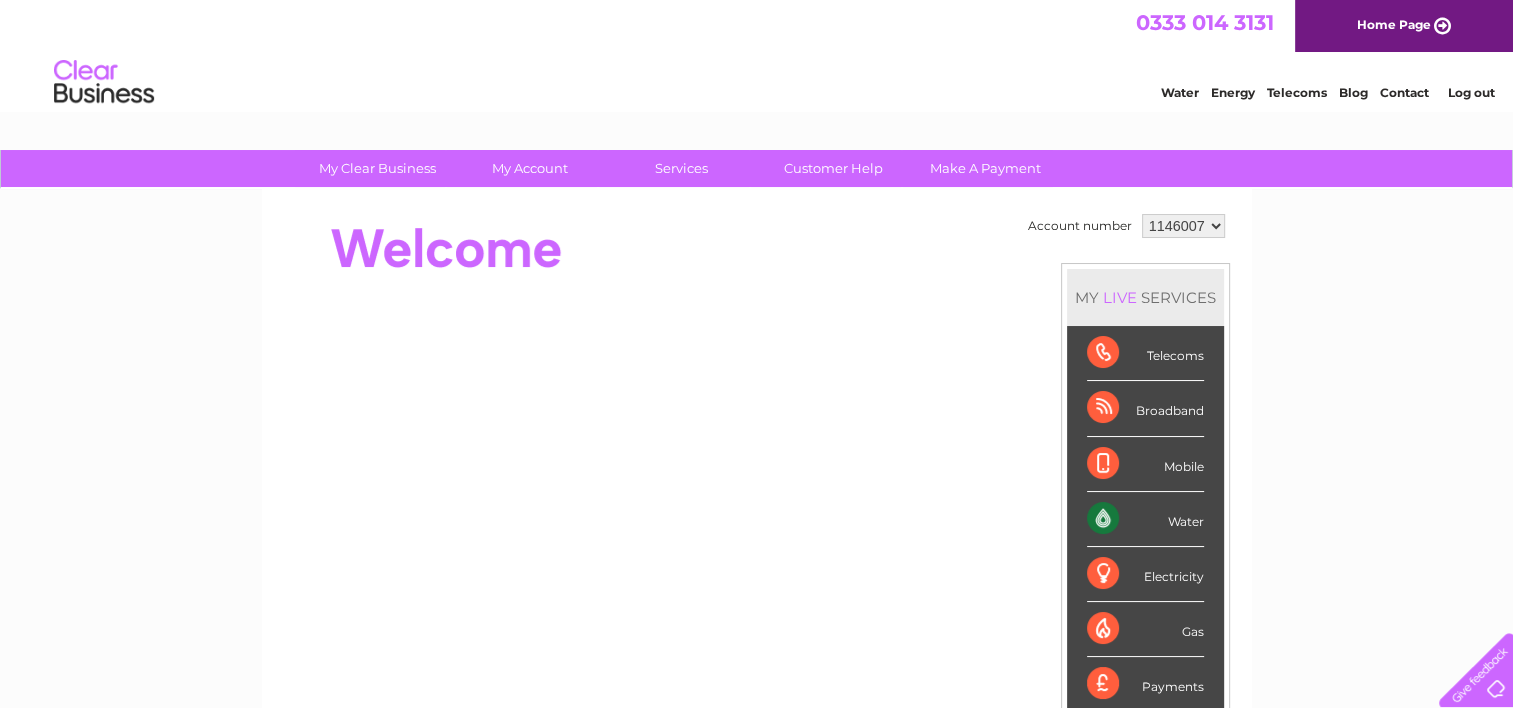 scroll, scrollTop: 0, scrollLeft: 0, axis: both 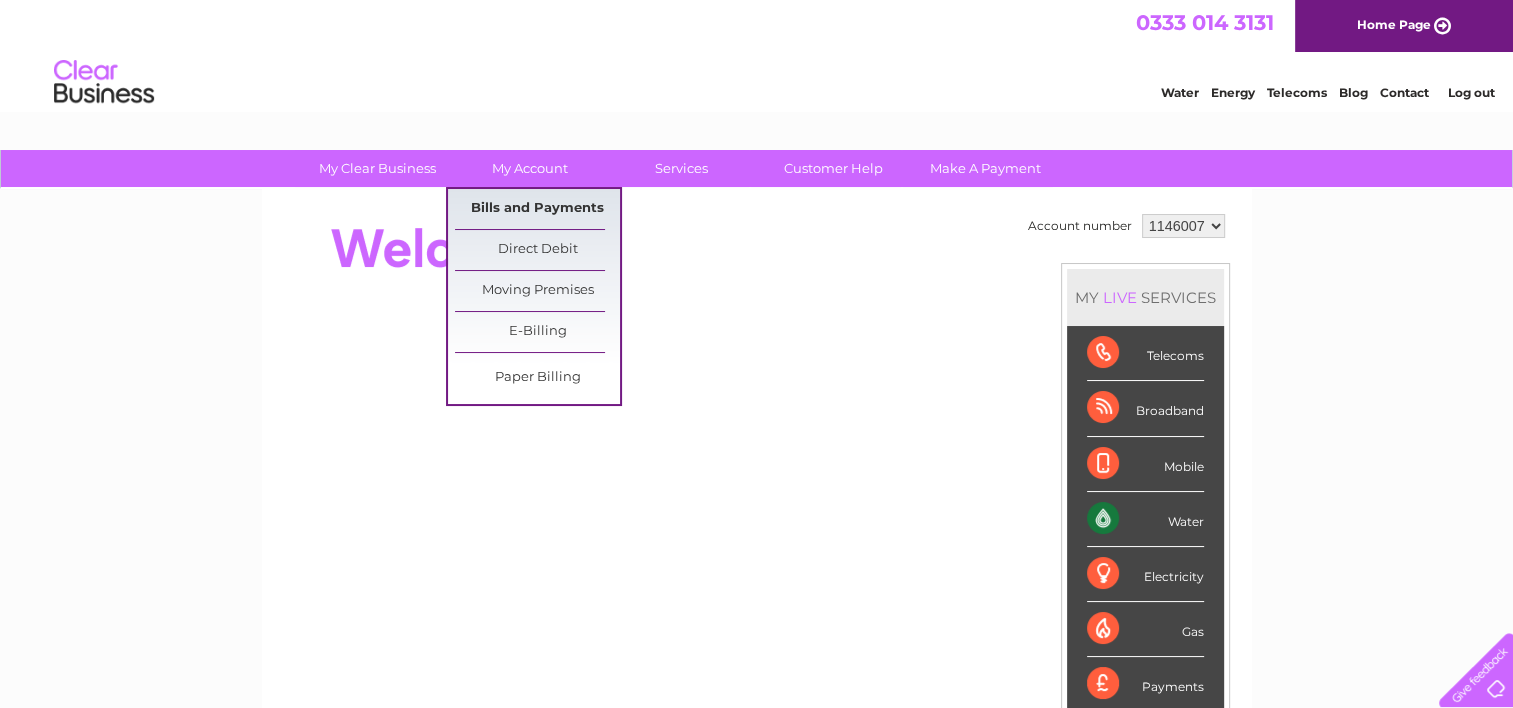 click on "Bills and Payments" at bounding box center (537, 209) 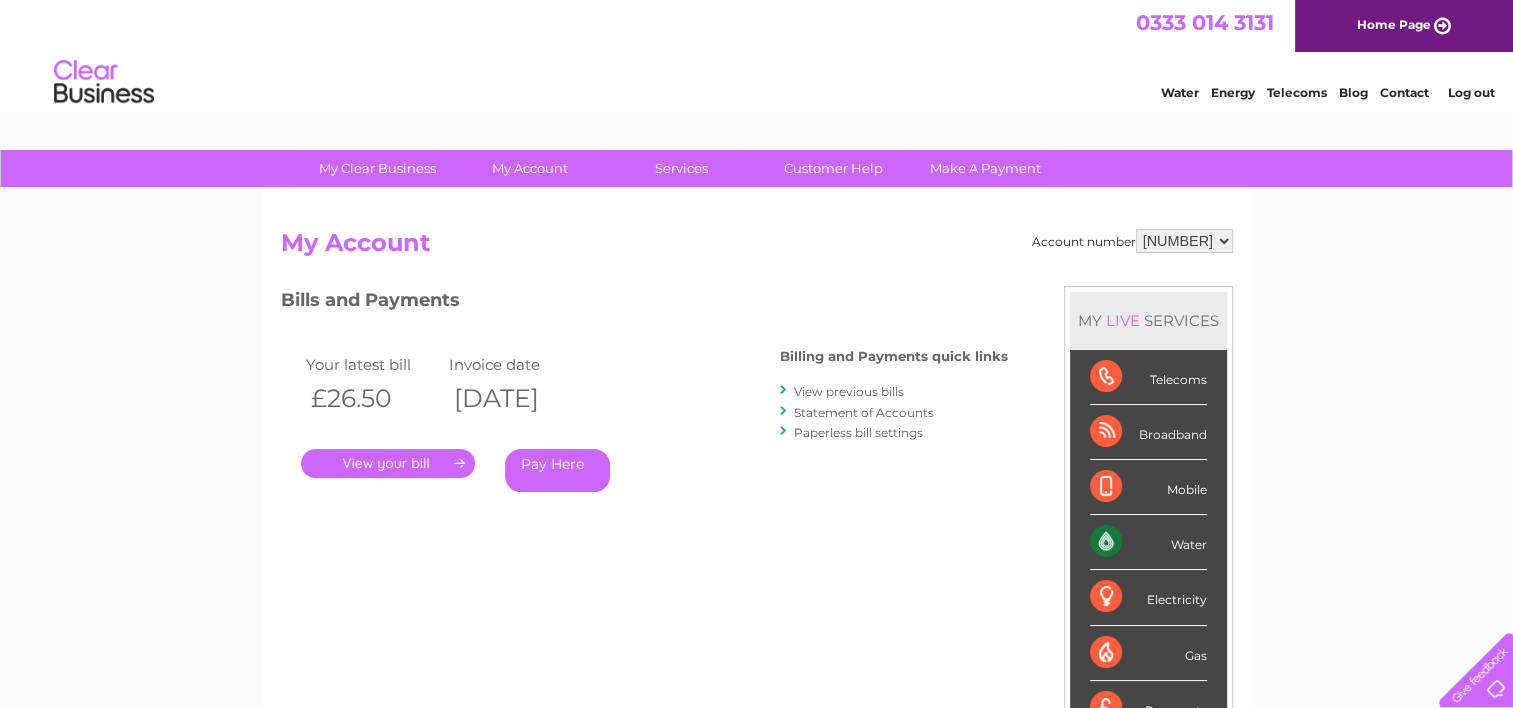 scroll, scrollTop: 0, scrollLeft: 0, axis: both 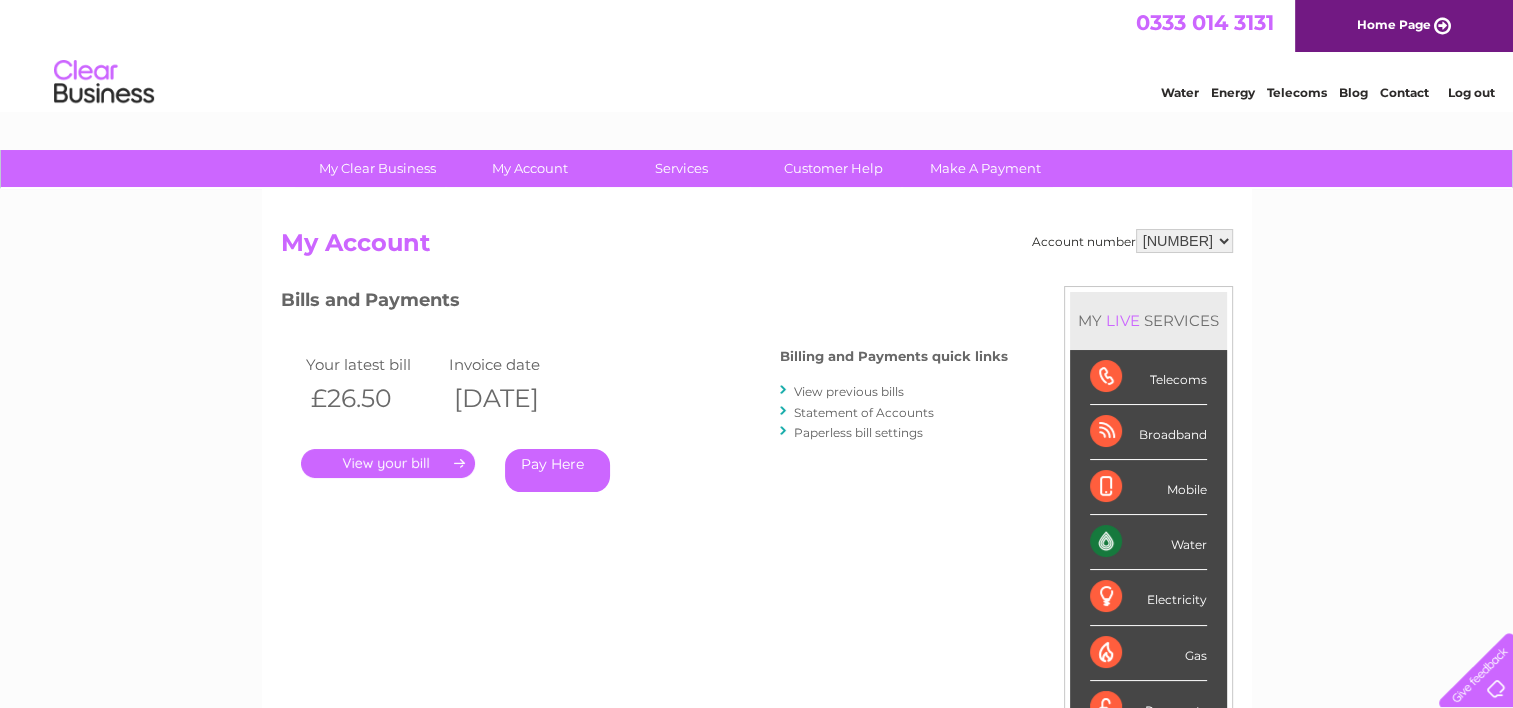 click on "." at bounding box center (388, 463) 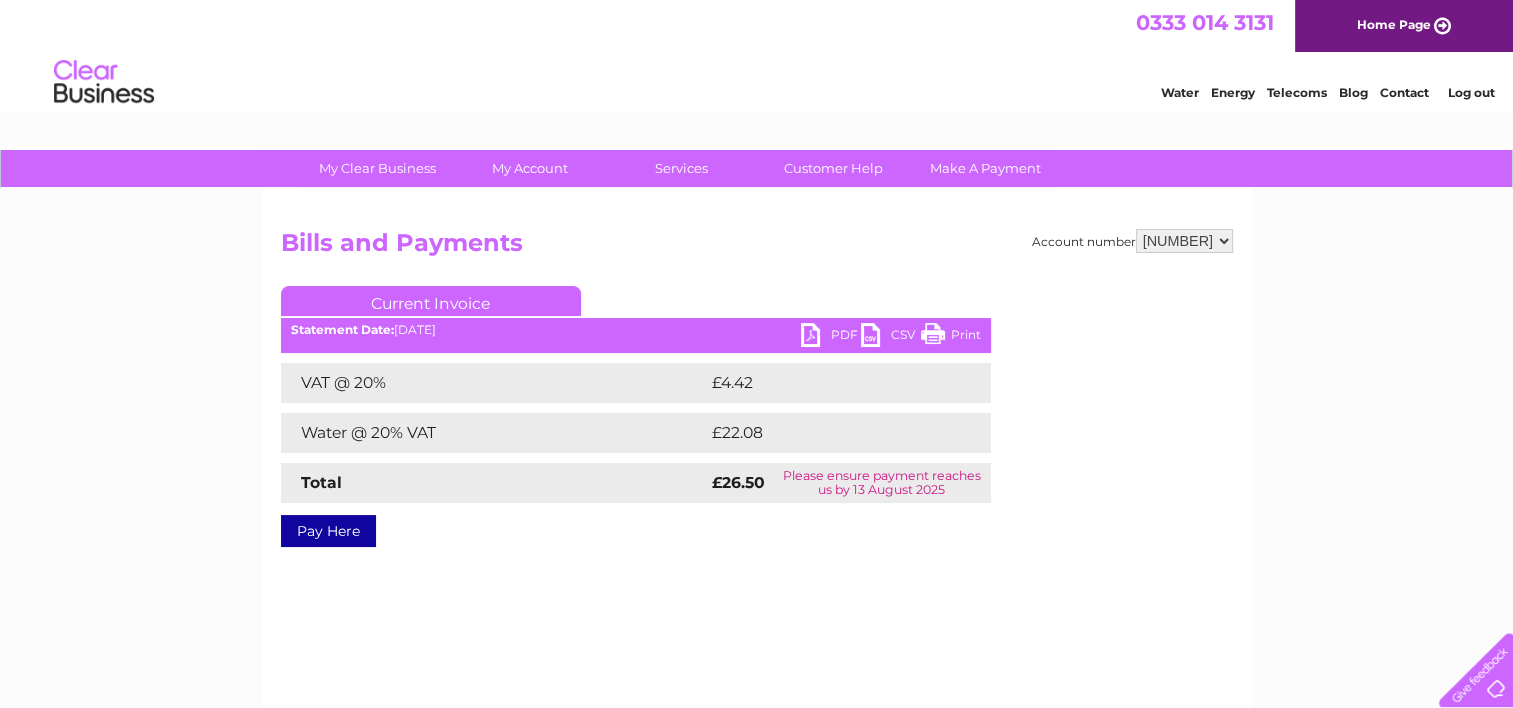 scroll, scrollTop: 0, scrollLeft: 0, axis: both 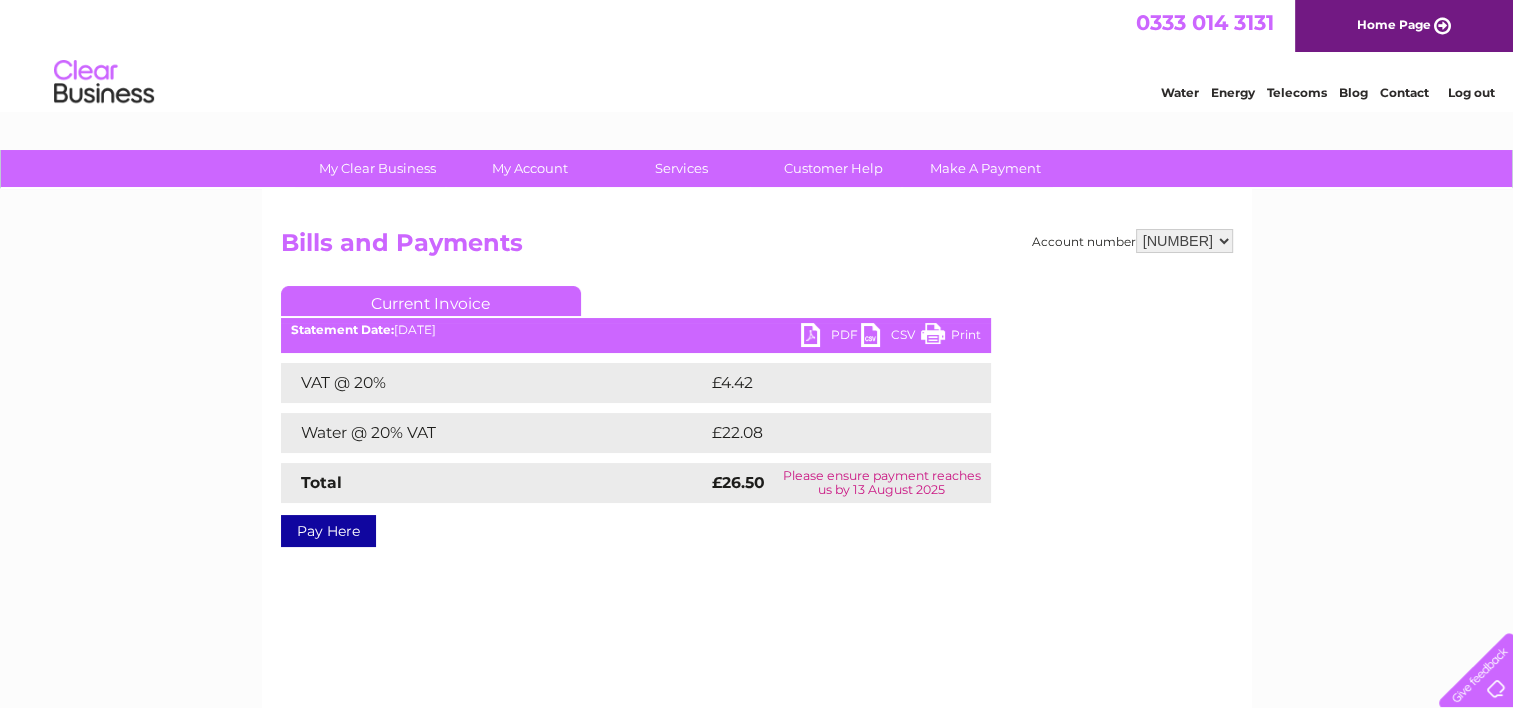 click on "PDF" at bounding box center (831, 337) 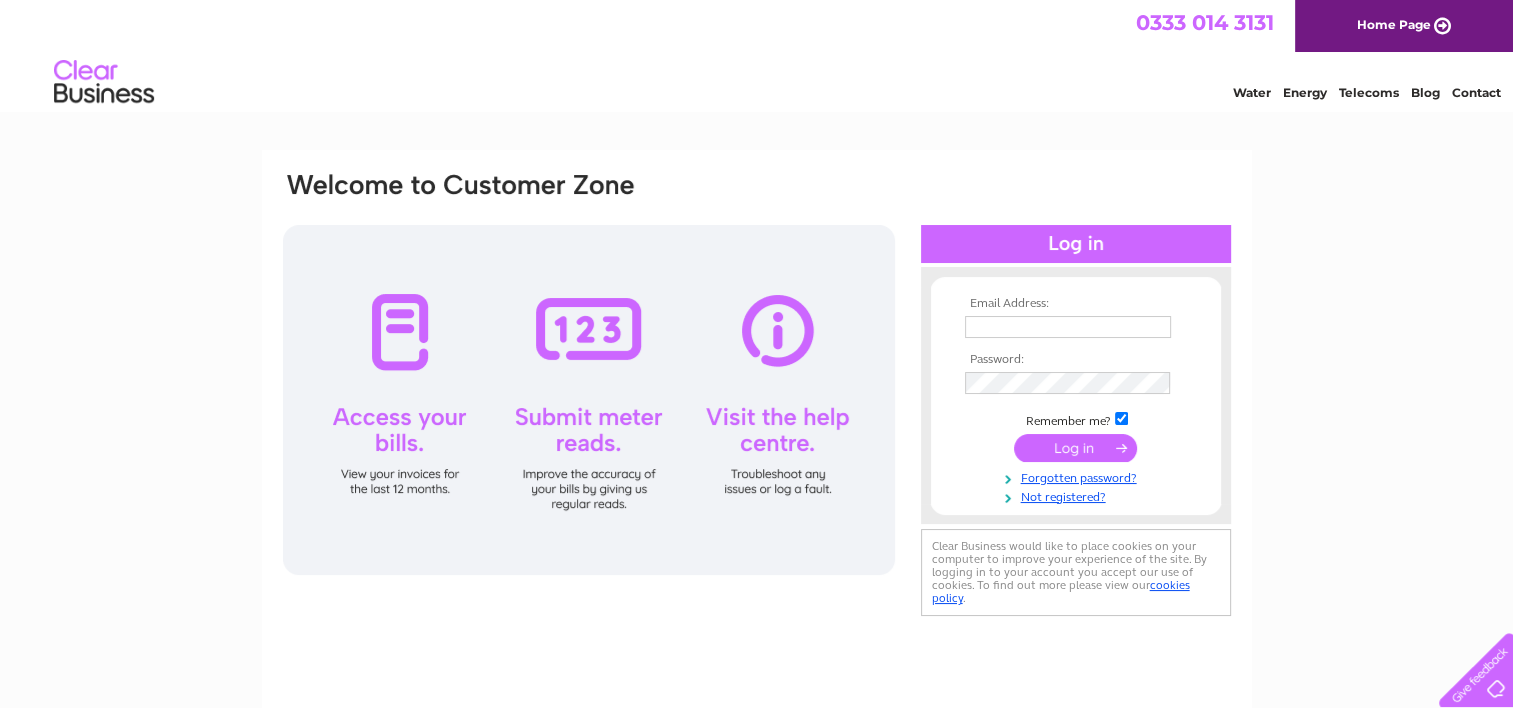 scroll, scrollTop: 0, scrollLeft: 0, axis: both 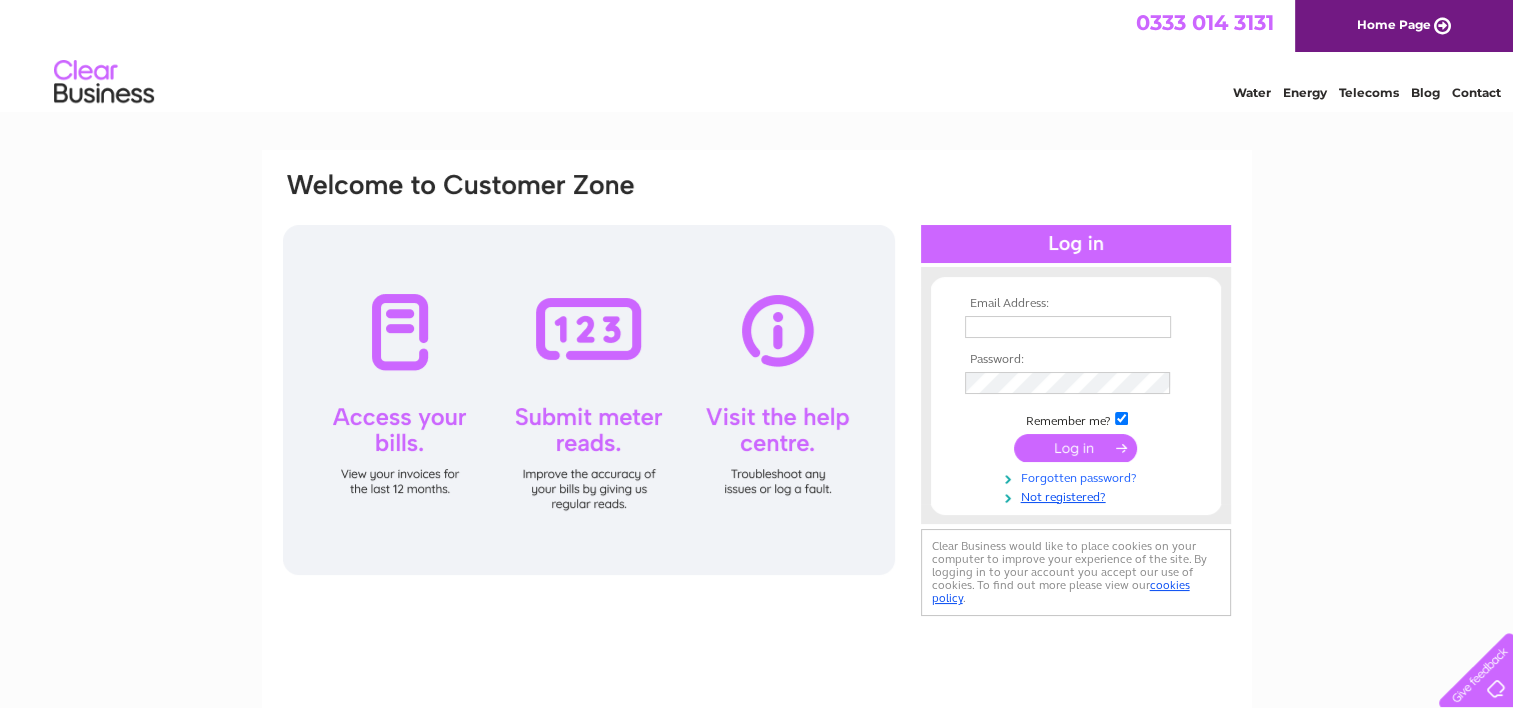 type on "accounts@eliminatesolutions.co.uk" 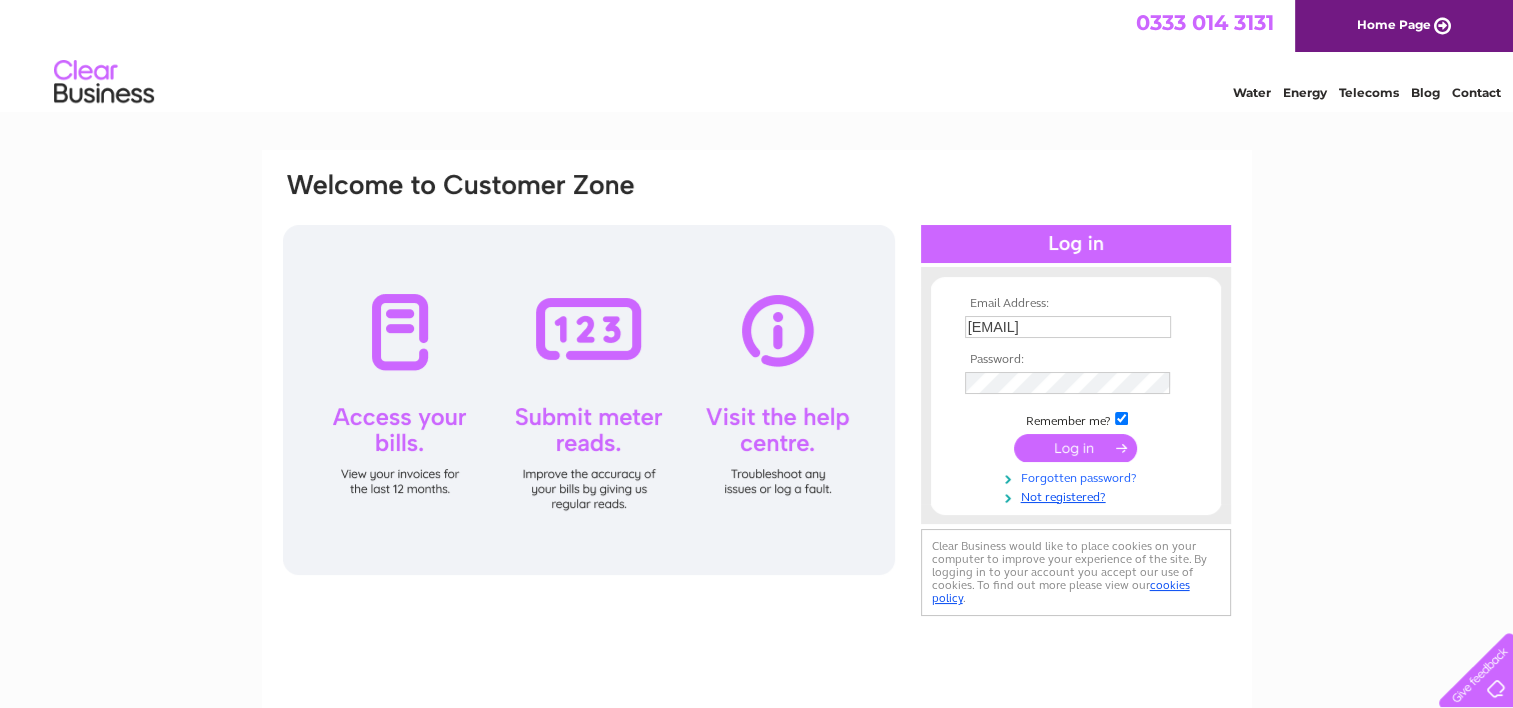 click on "Forgotten password?" at bounding box center (1078, 476) 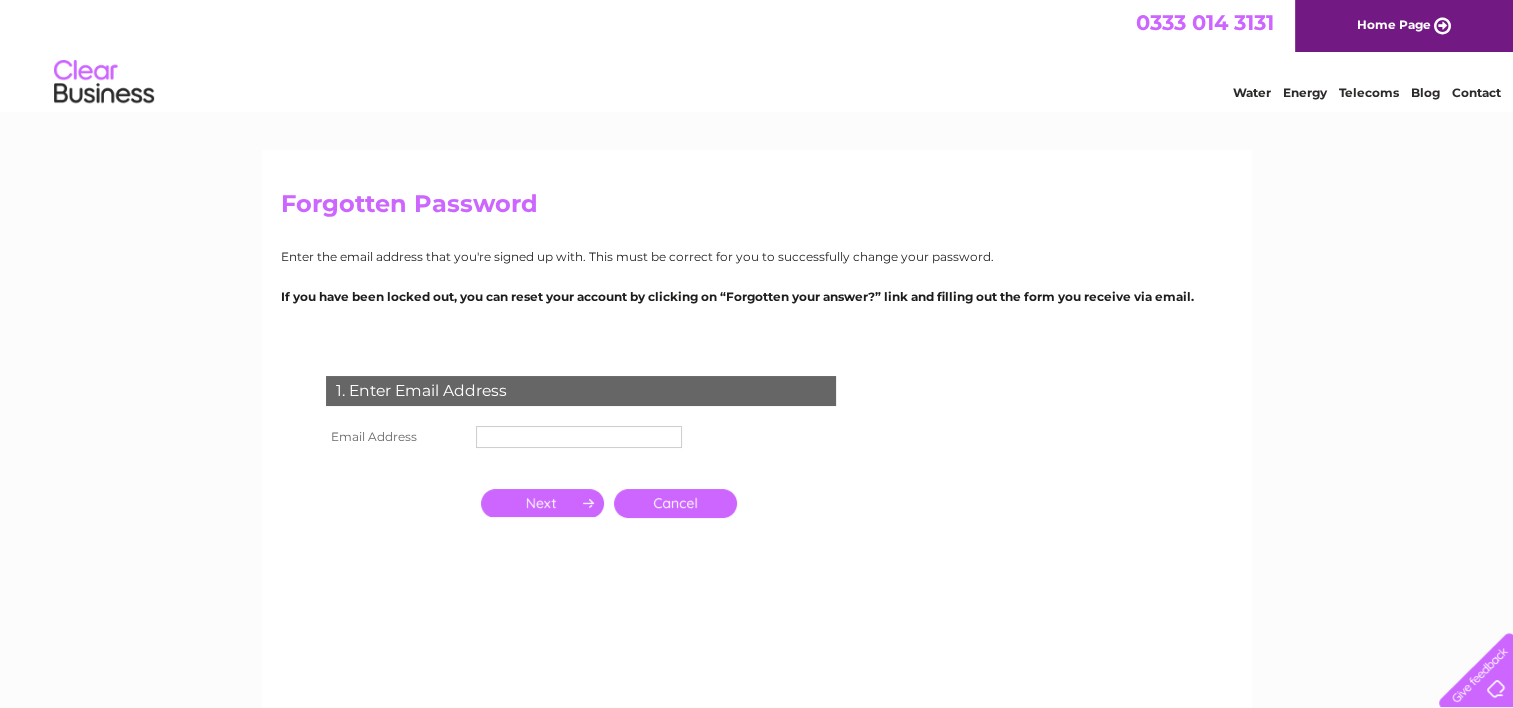 scroll, scrollTop: 0, scrollLeft: 0, axis: both 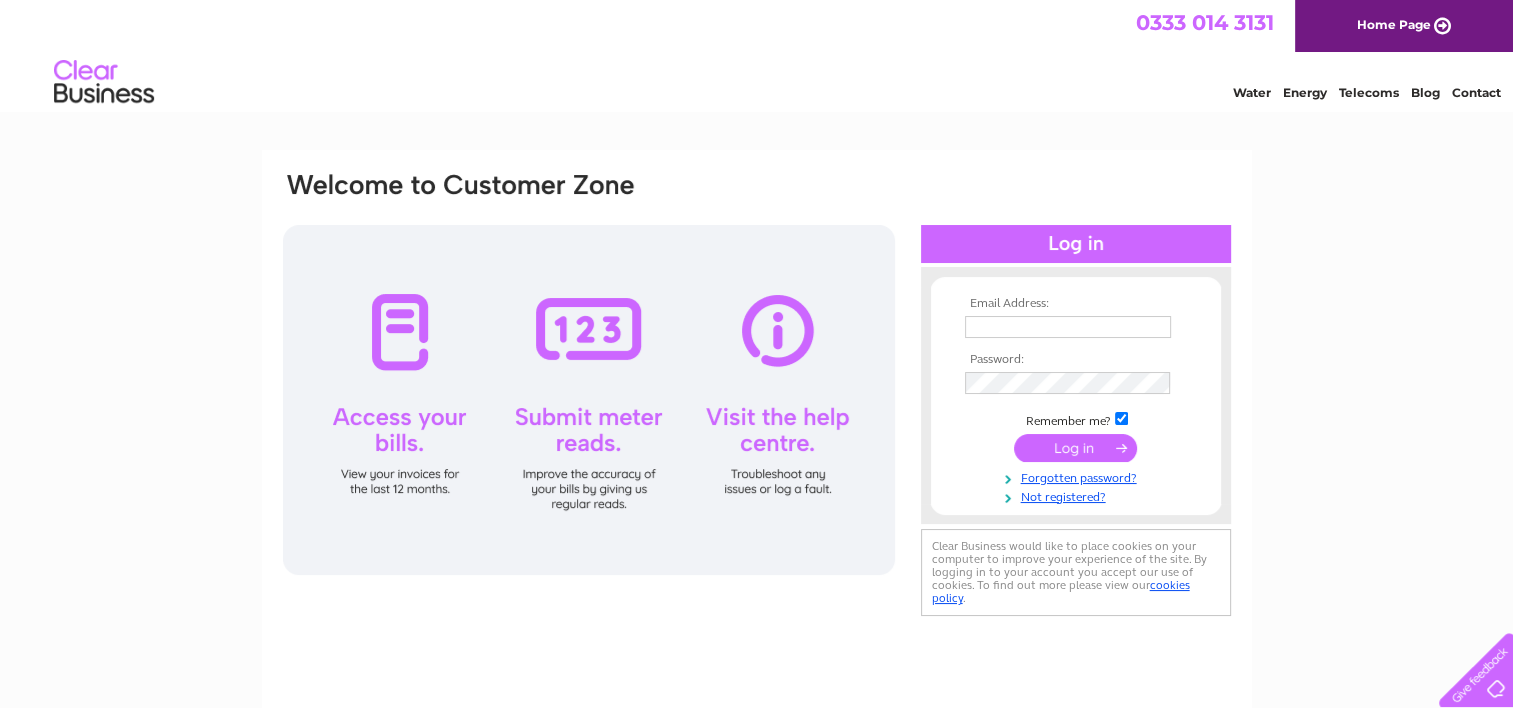 type on "[EMAIL]" 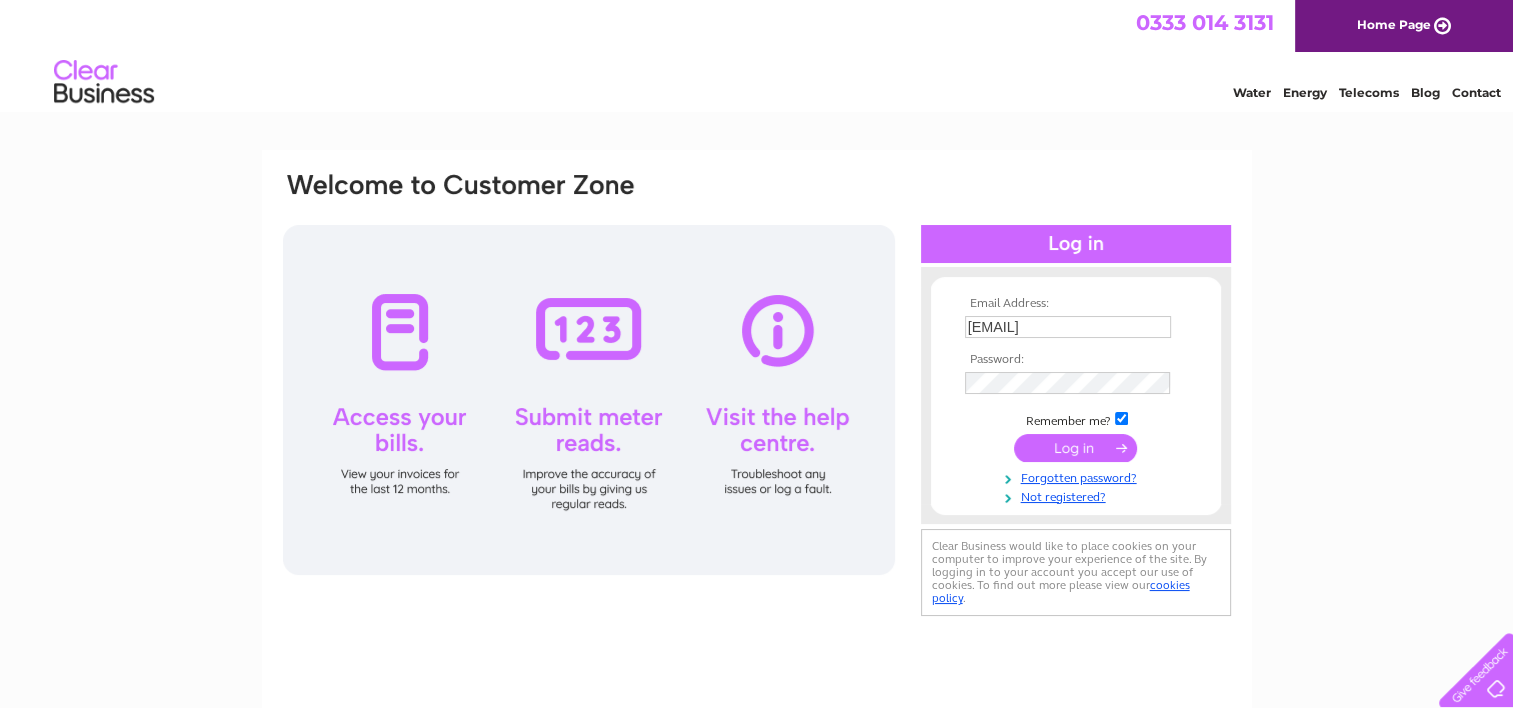 click at bounding box center (1075, 448) 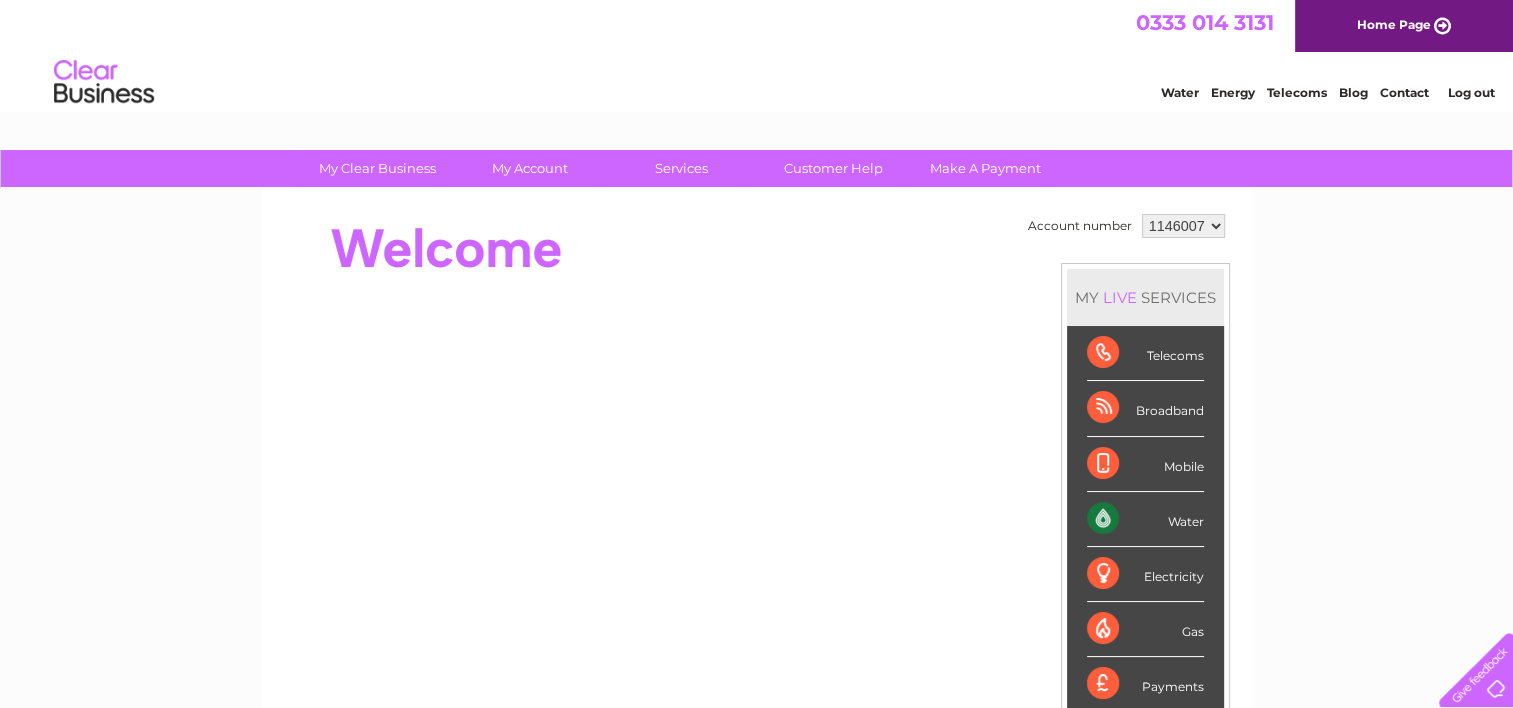 scroll, scrollTop: 0, scrollLeft: 0, axis: both 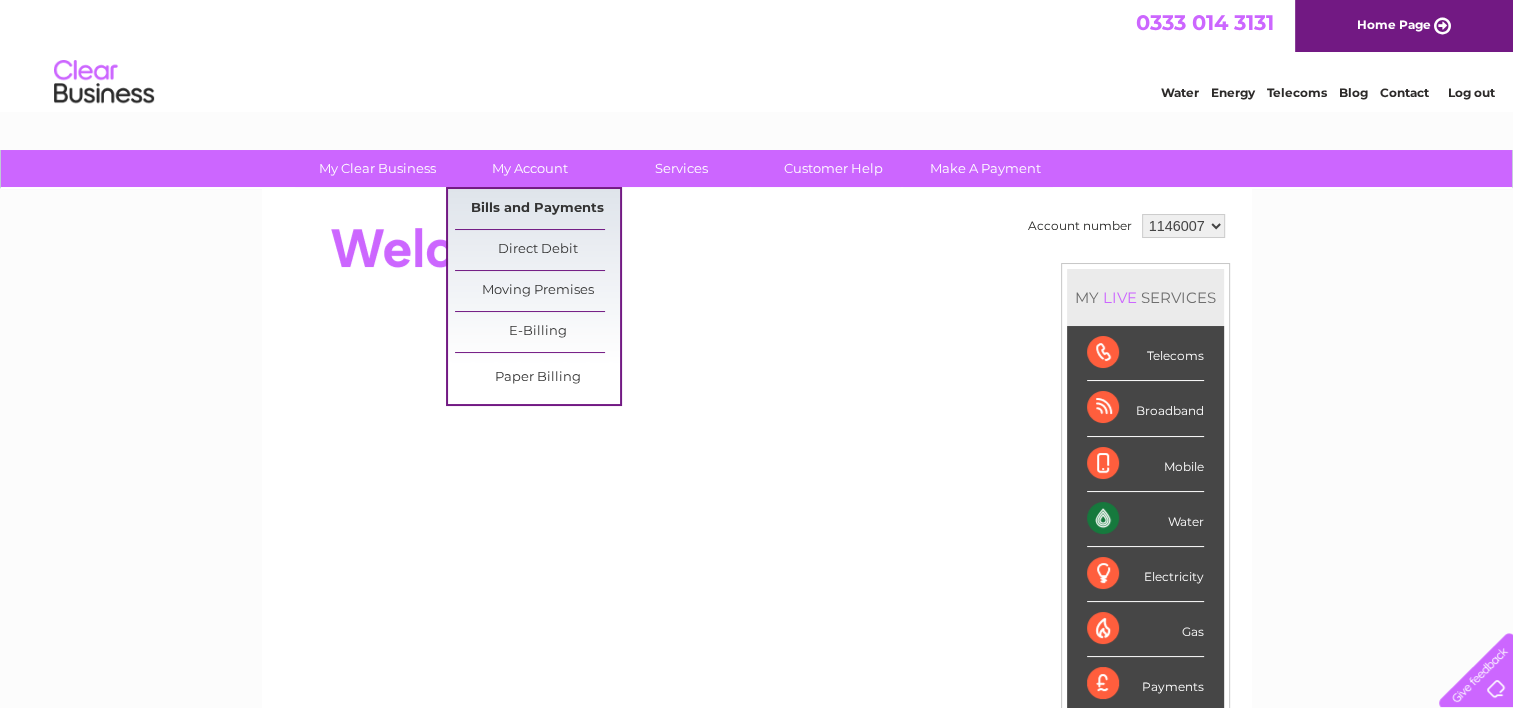 click on "Bills and Payments" at bounding box center (537, 209) 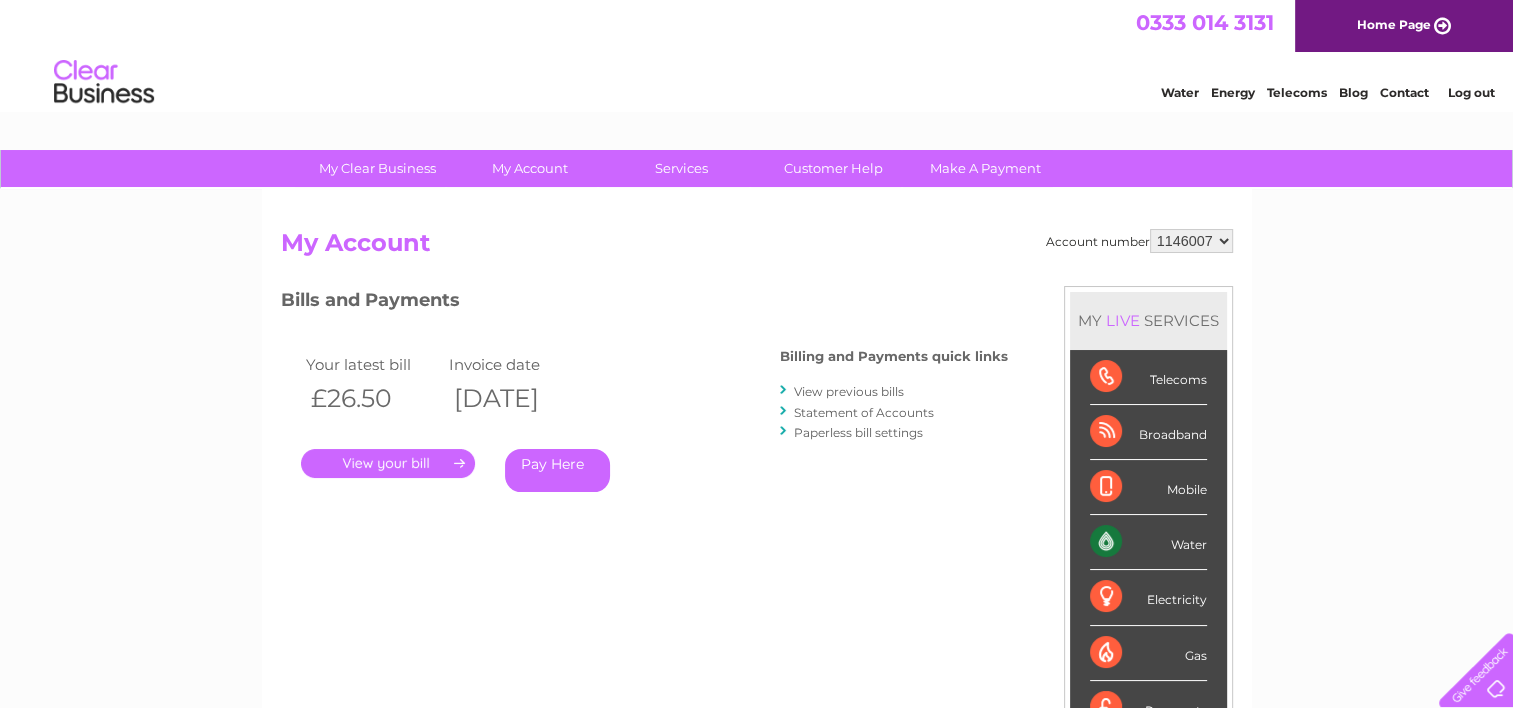 scroll, scrollTop: 0, scrollLeft: 0, axis: both 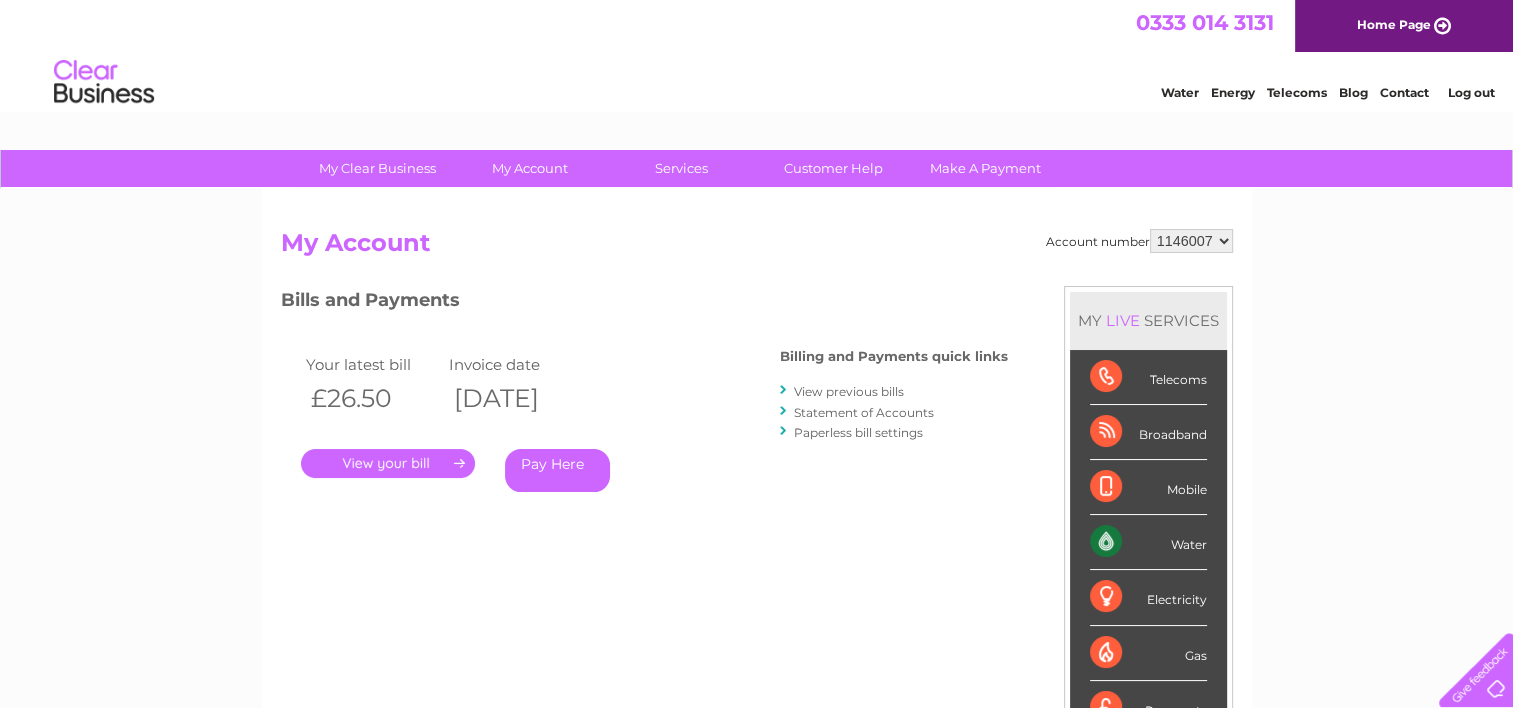 click on "Pay Here" at bounding box center (557, 470) 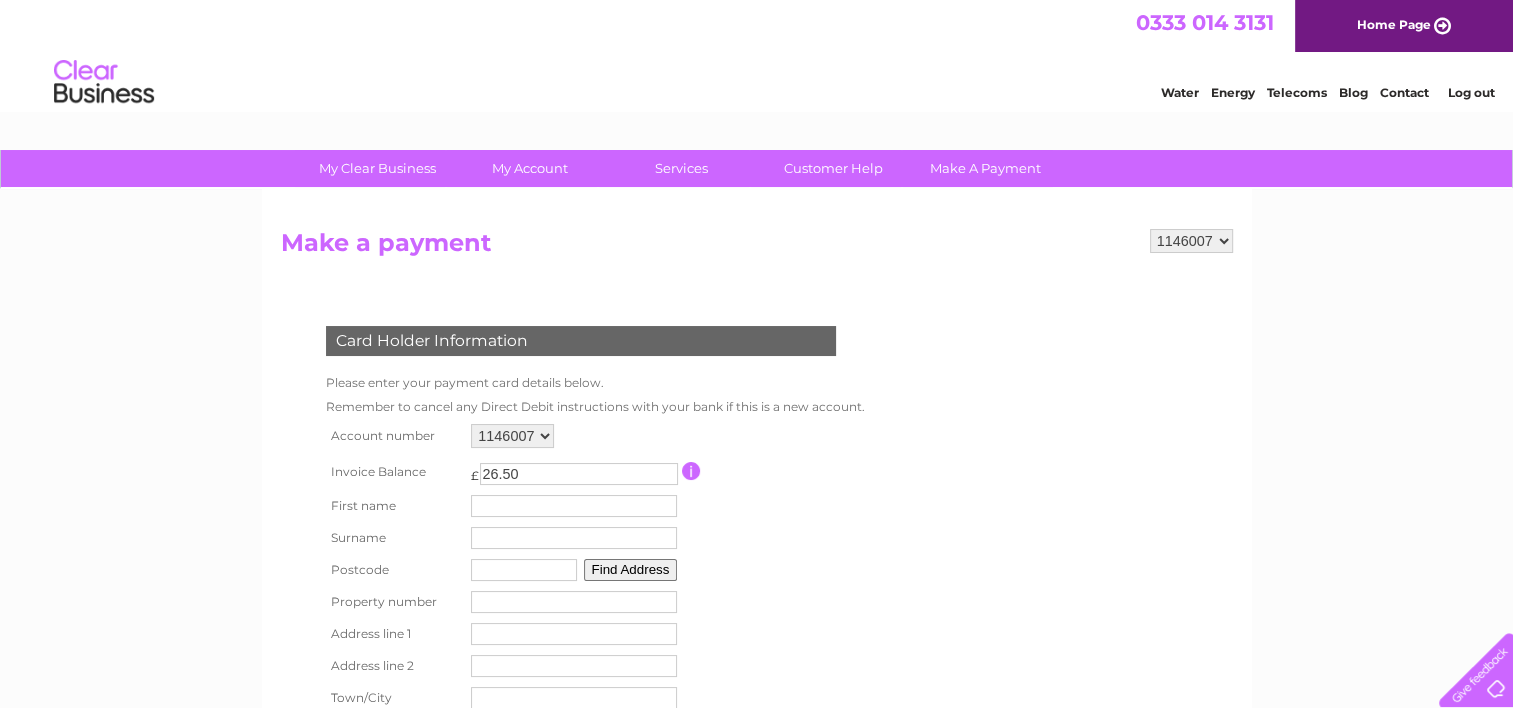 scroll, scrollTop: 0, scrollLeft: 0, axis: both 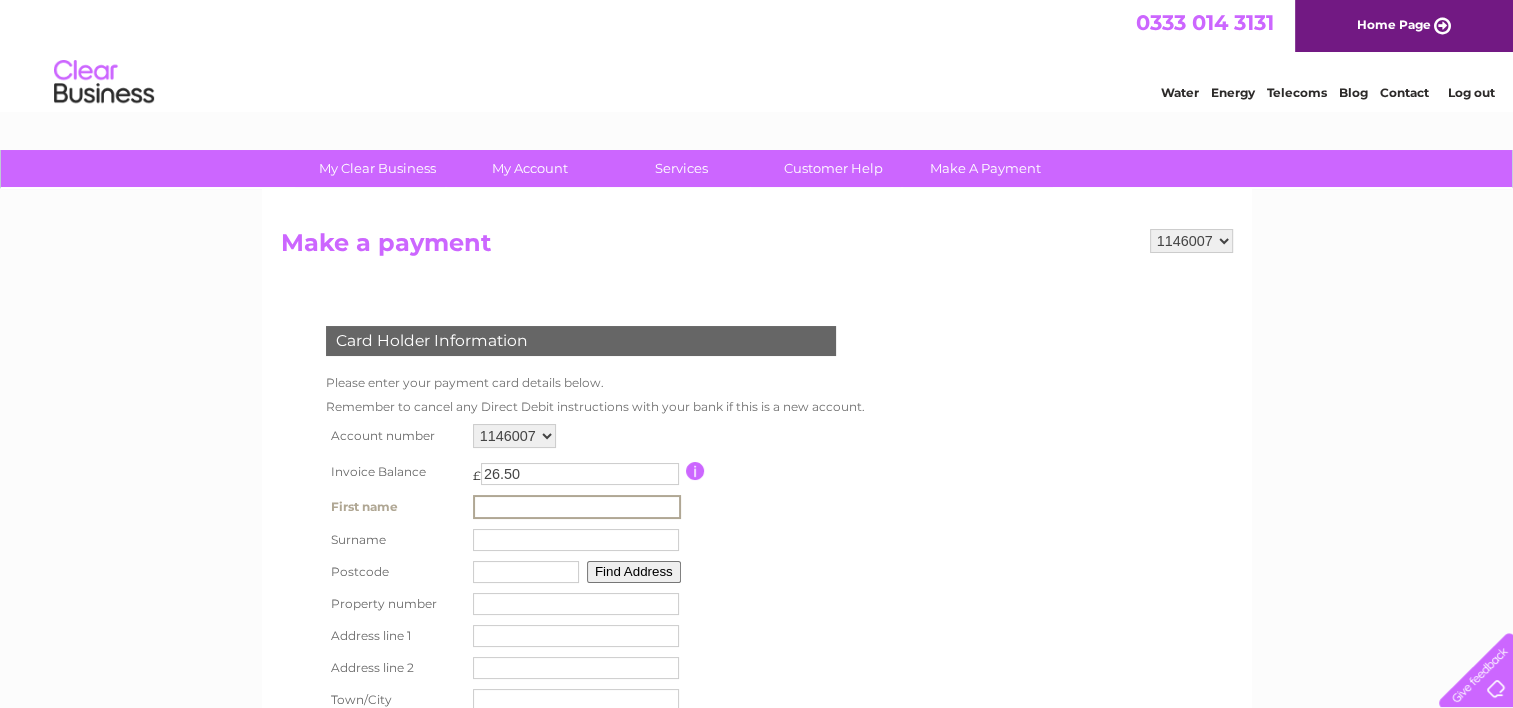 click at bounding box center [577, 507] 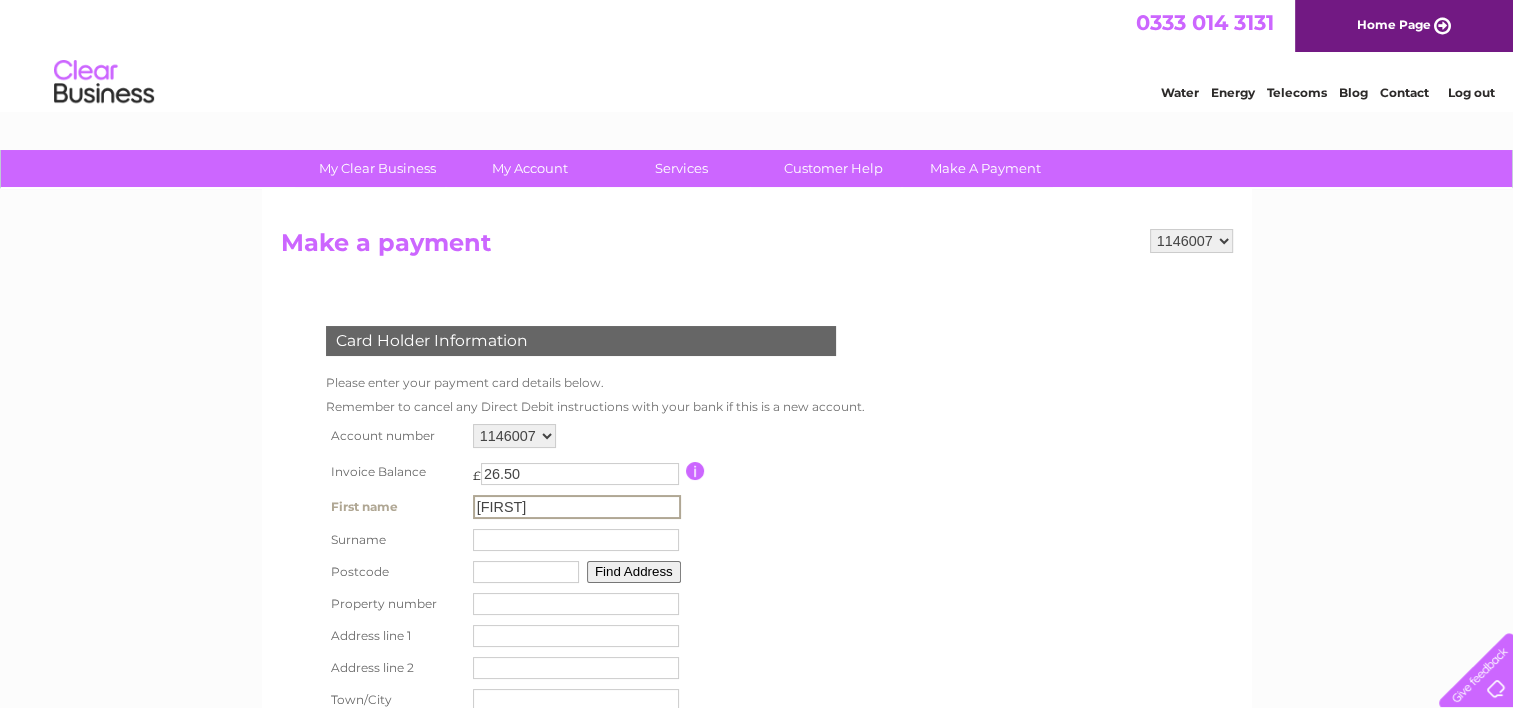 type on "[FIRST]" 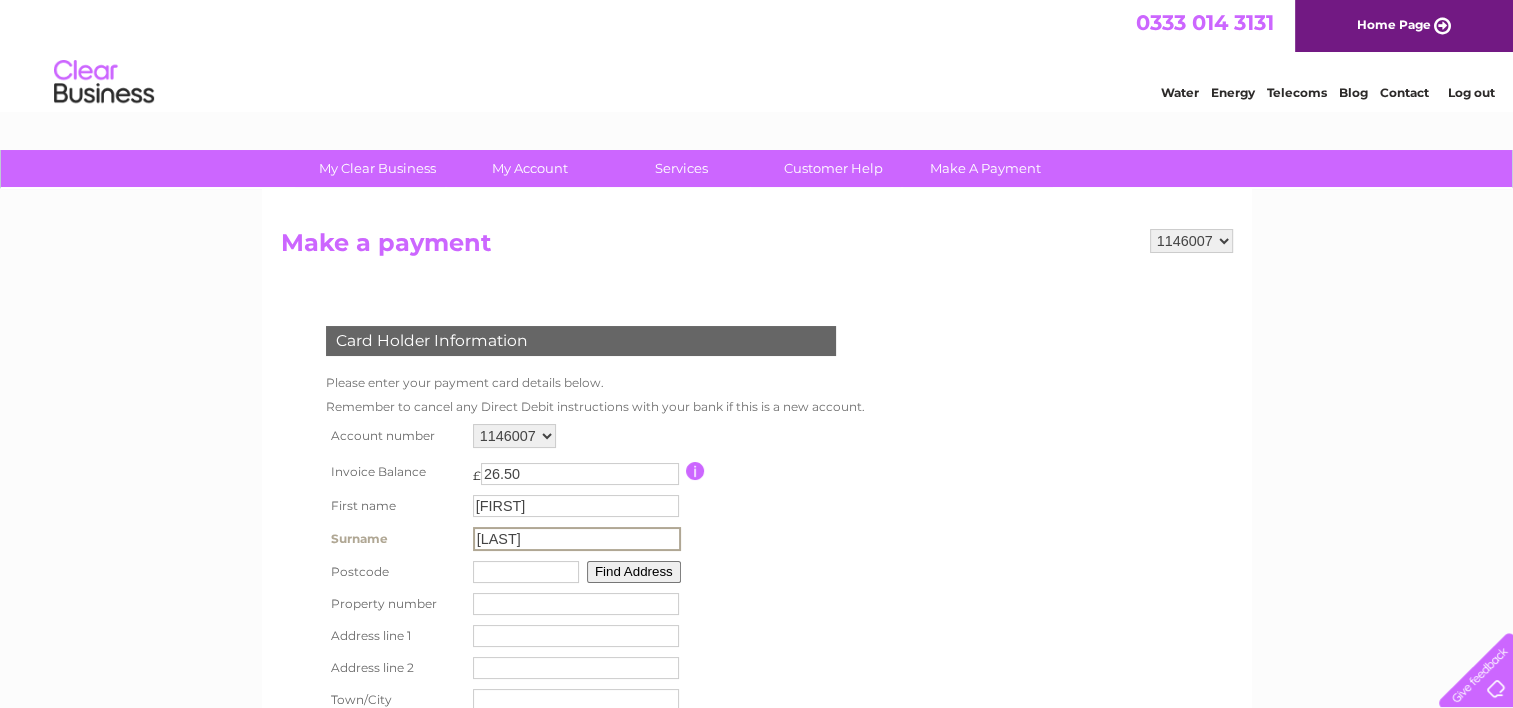 type on "[LAST]" 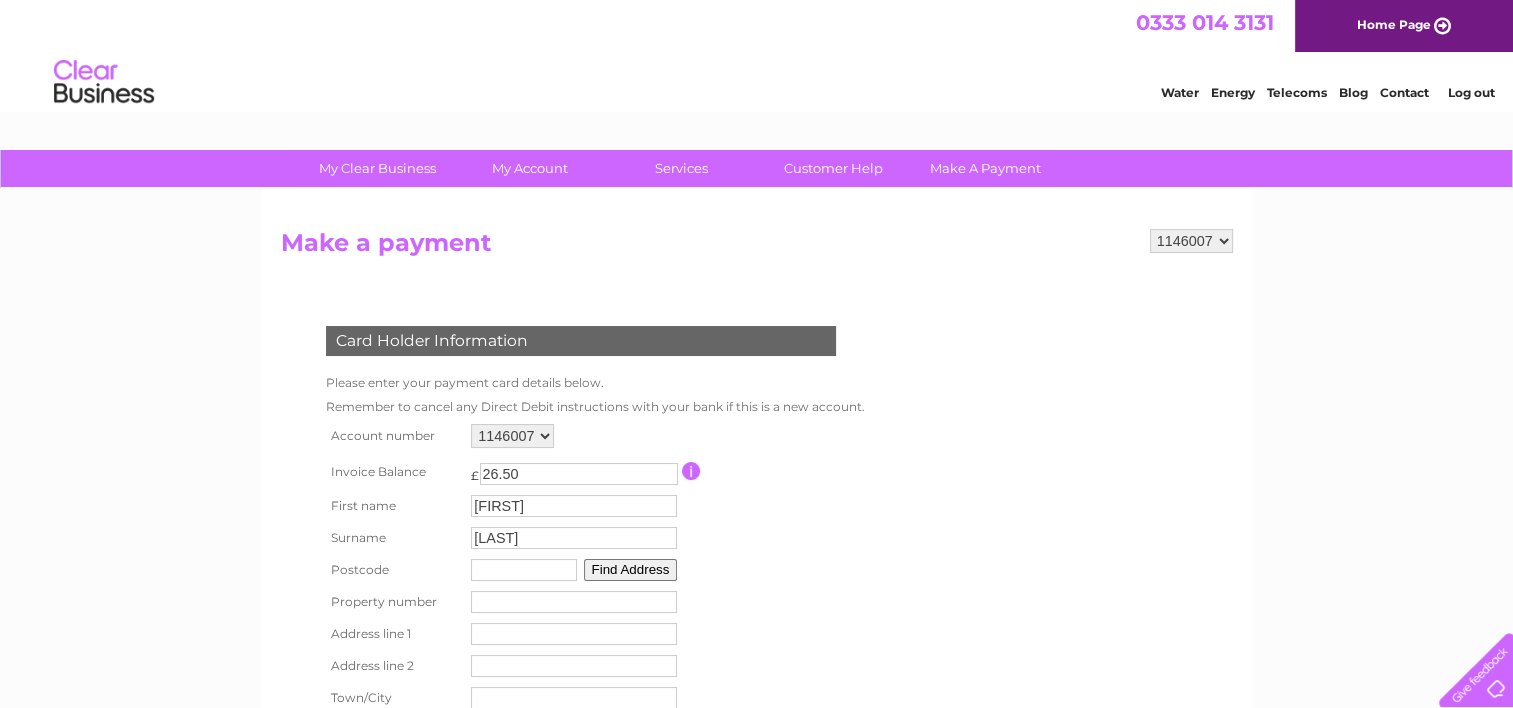 type 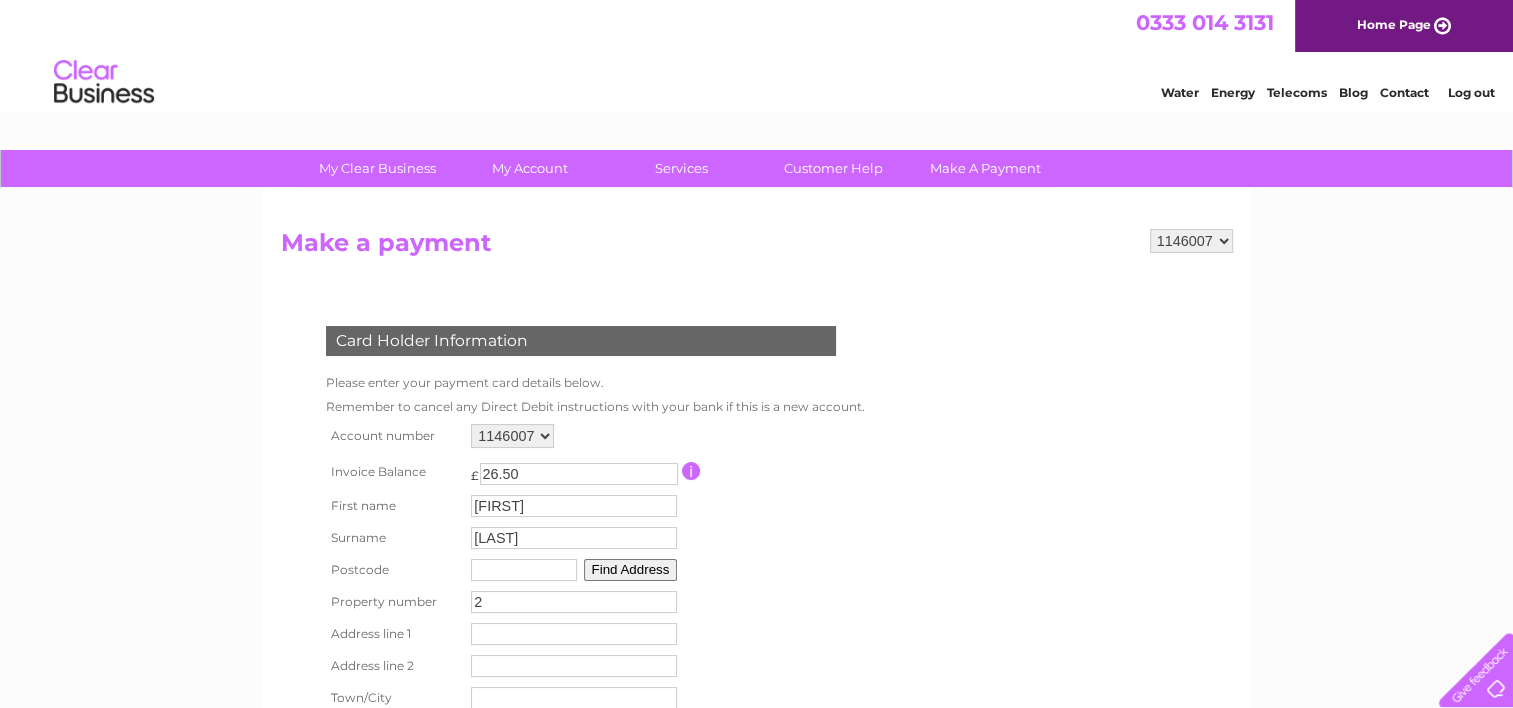 type on "2" 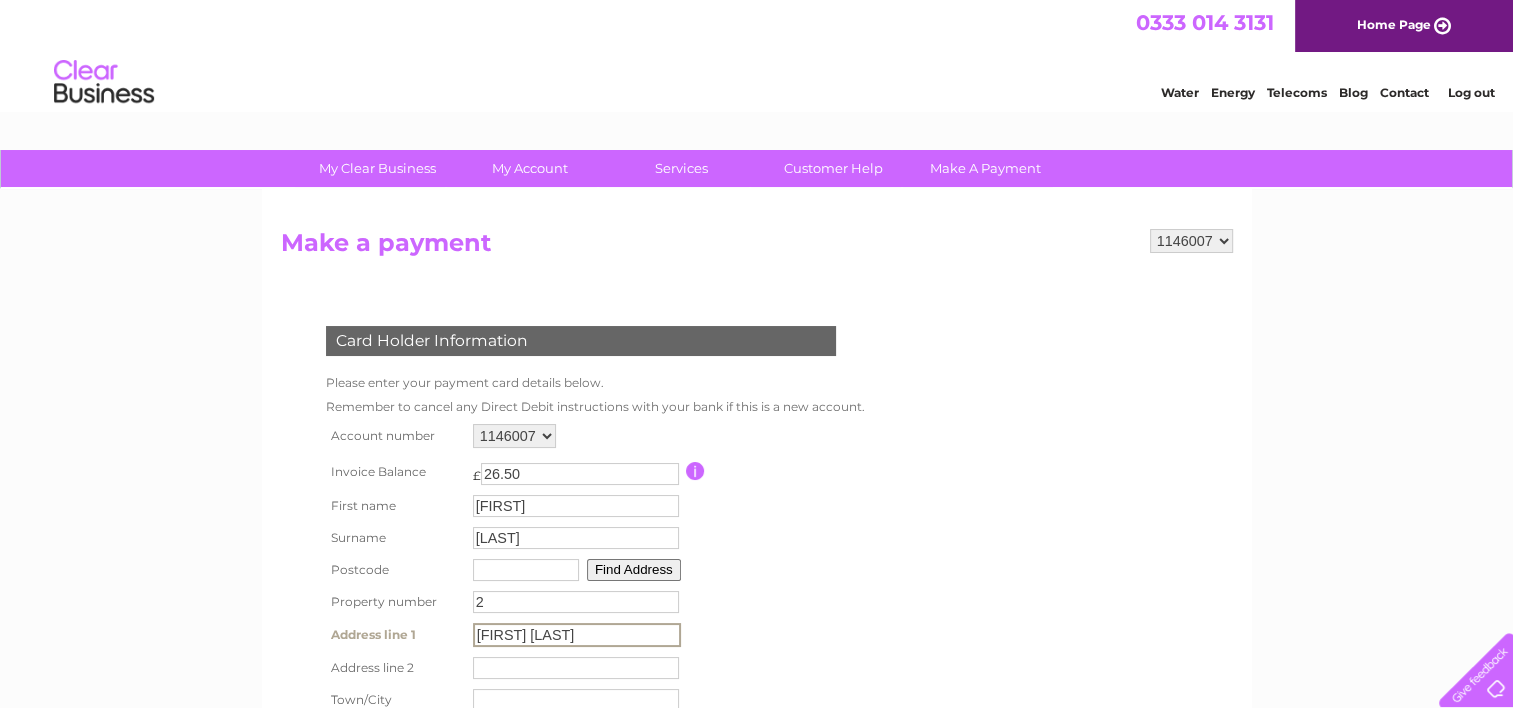 type on "[FIRST] [LAST] [STREET]" 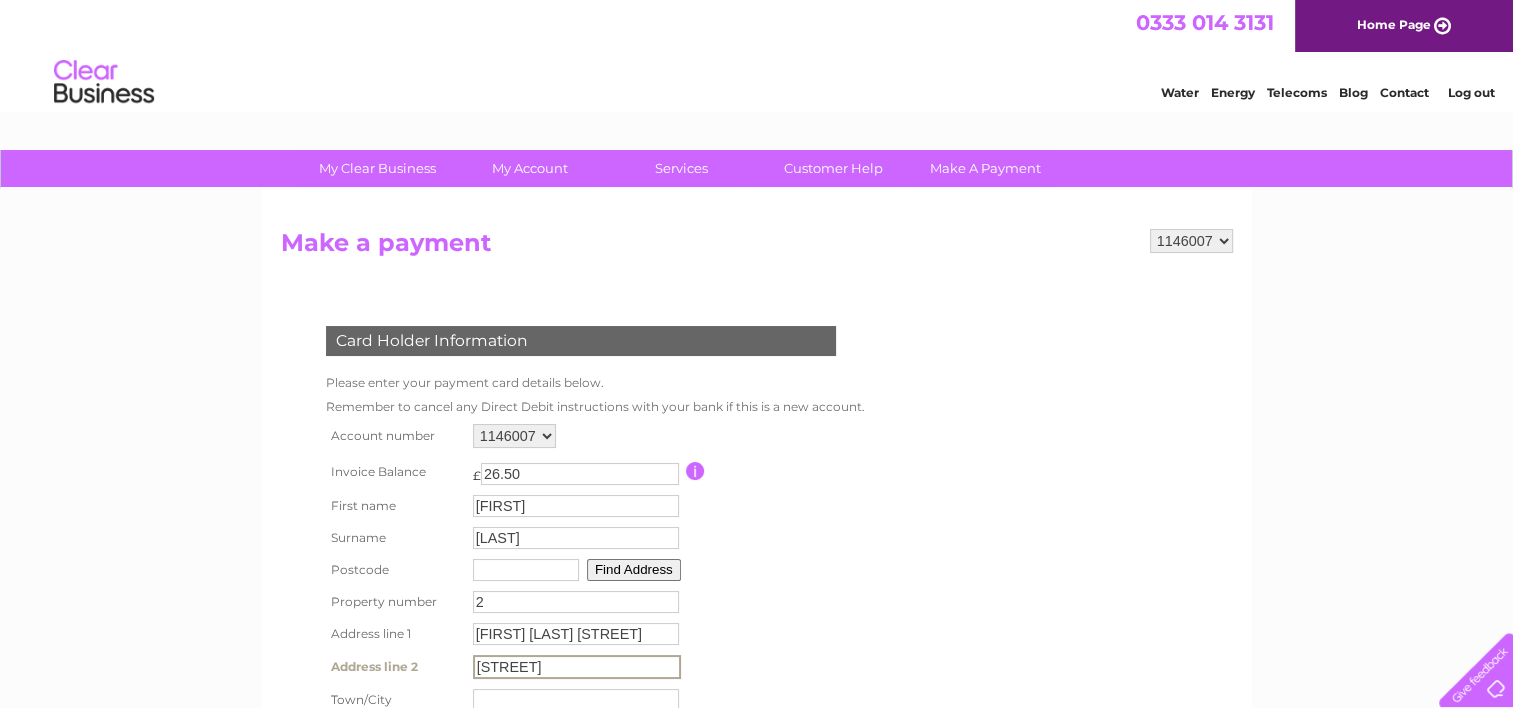 type on "[STREET]" 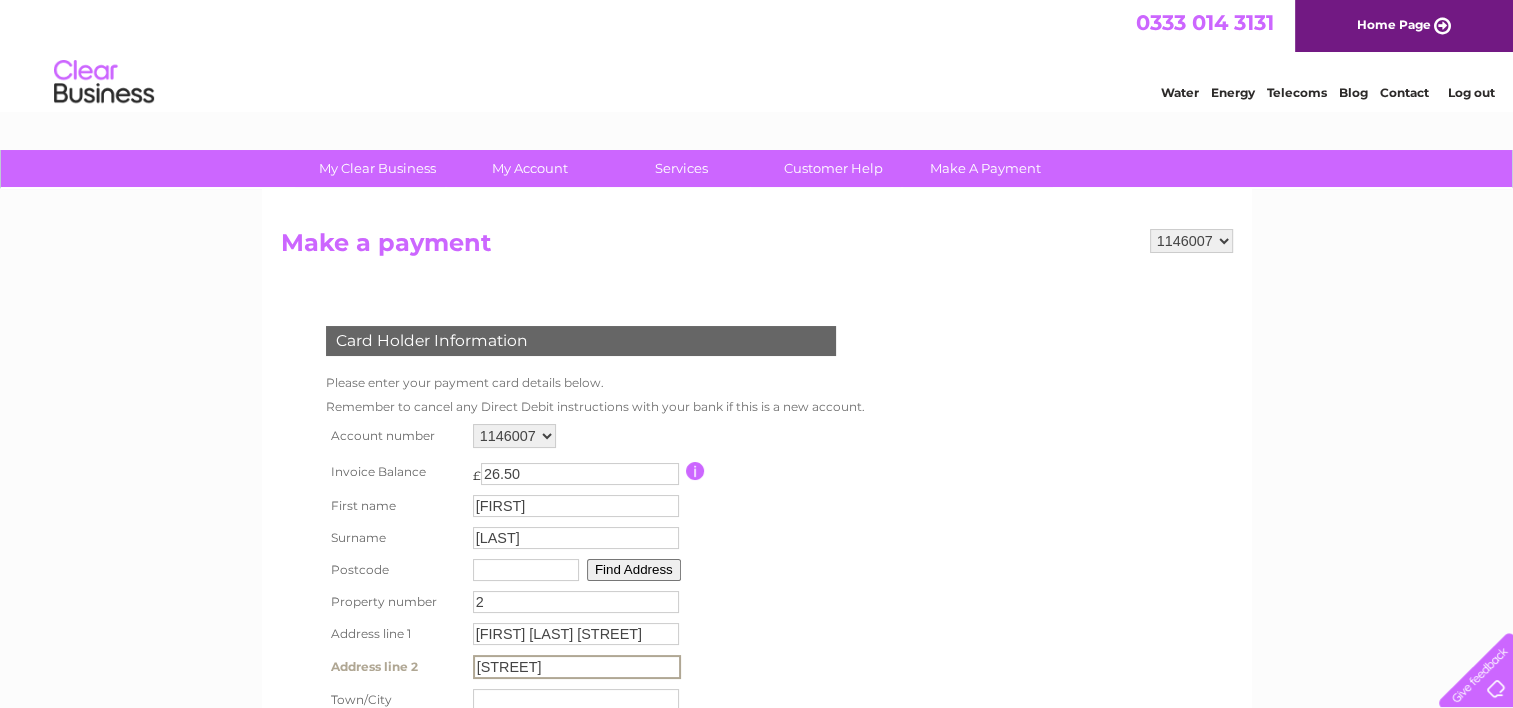 scroll, scrollTop: 3, scrollLeft: 0, axis: vertical 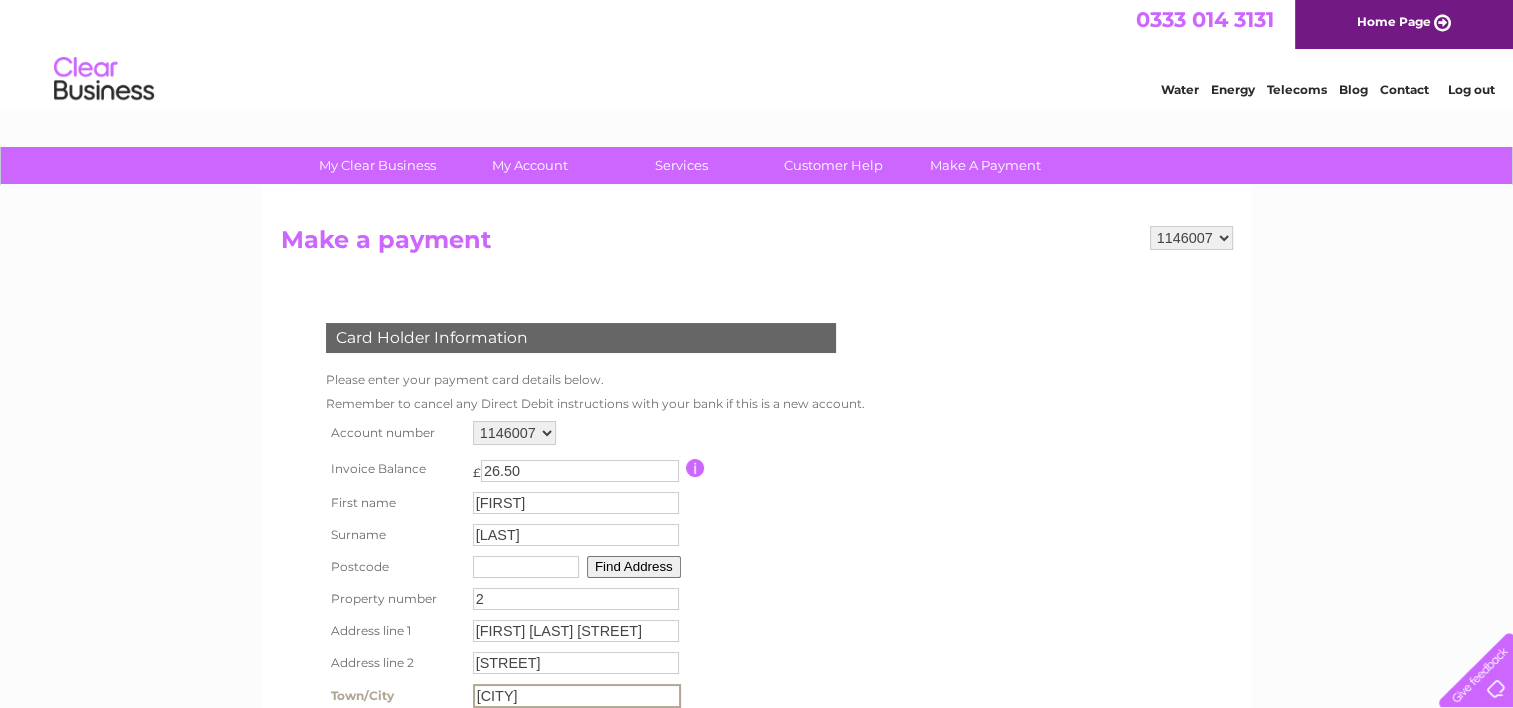 type on "[CITY]" 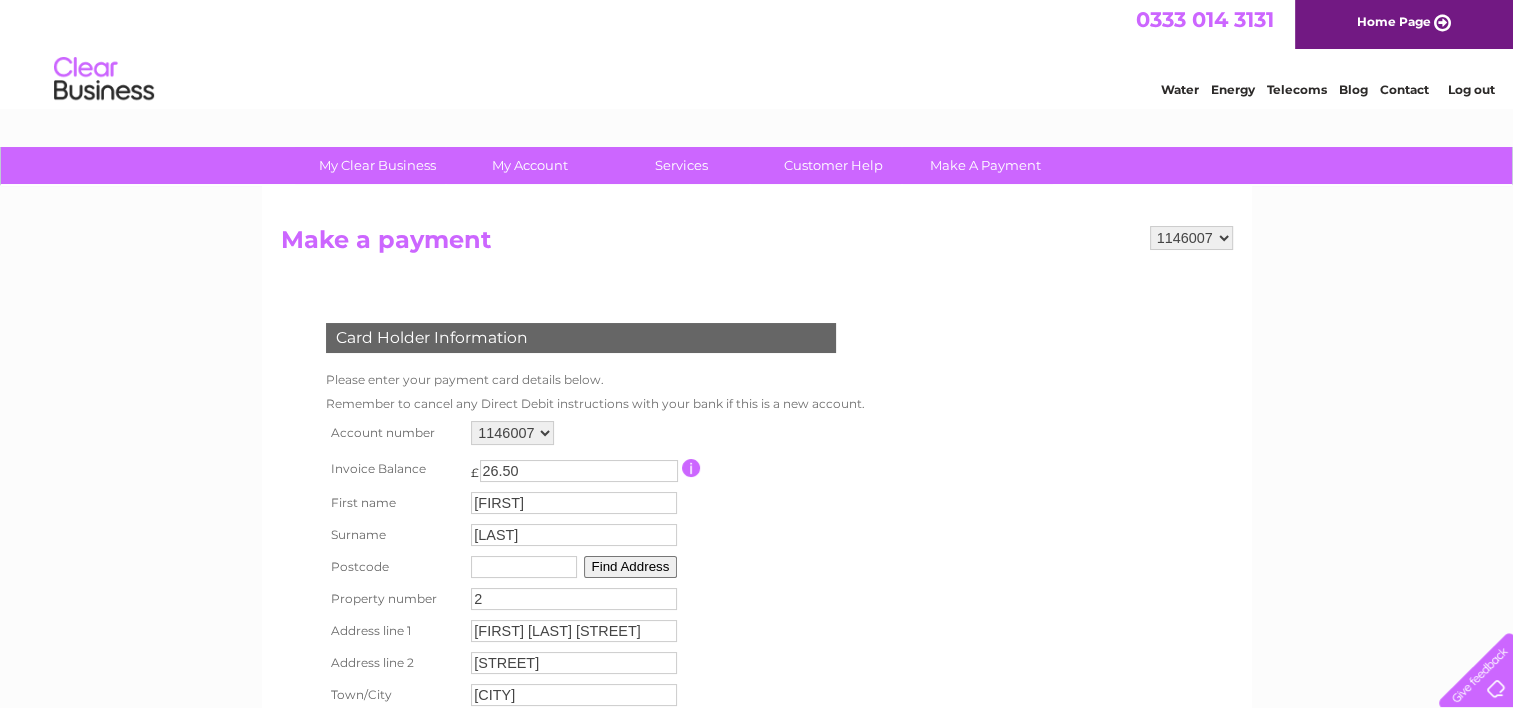scroll, scrollTop: 387, scrollLeft: 0, axis: vertical 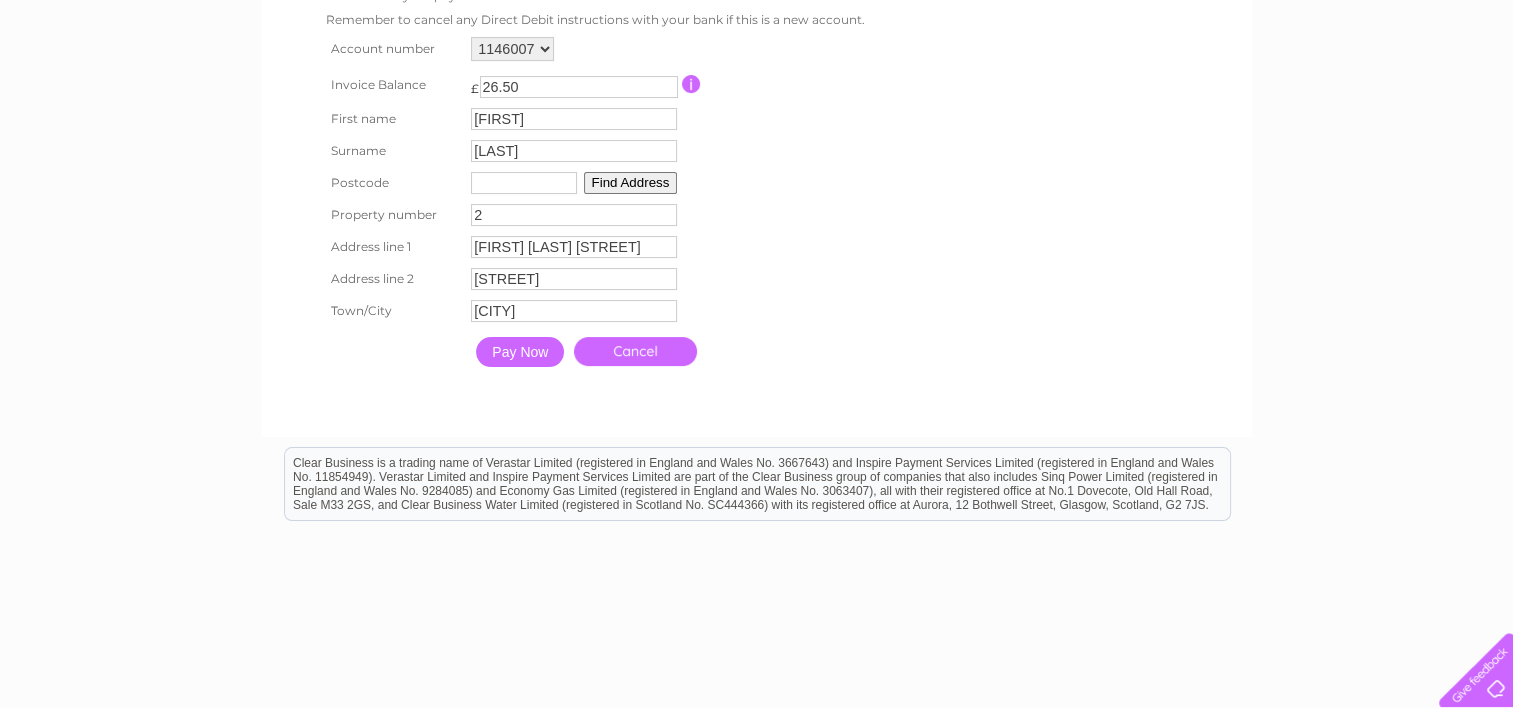 click on "Pay Now" at bounding box center [520, 352] 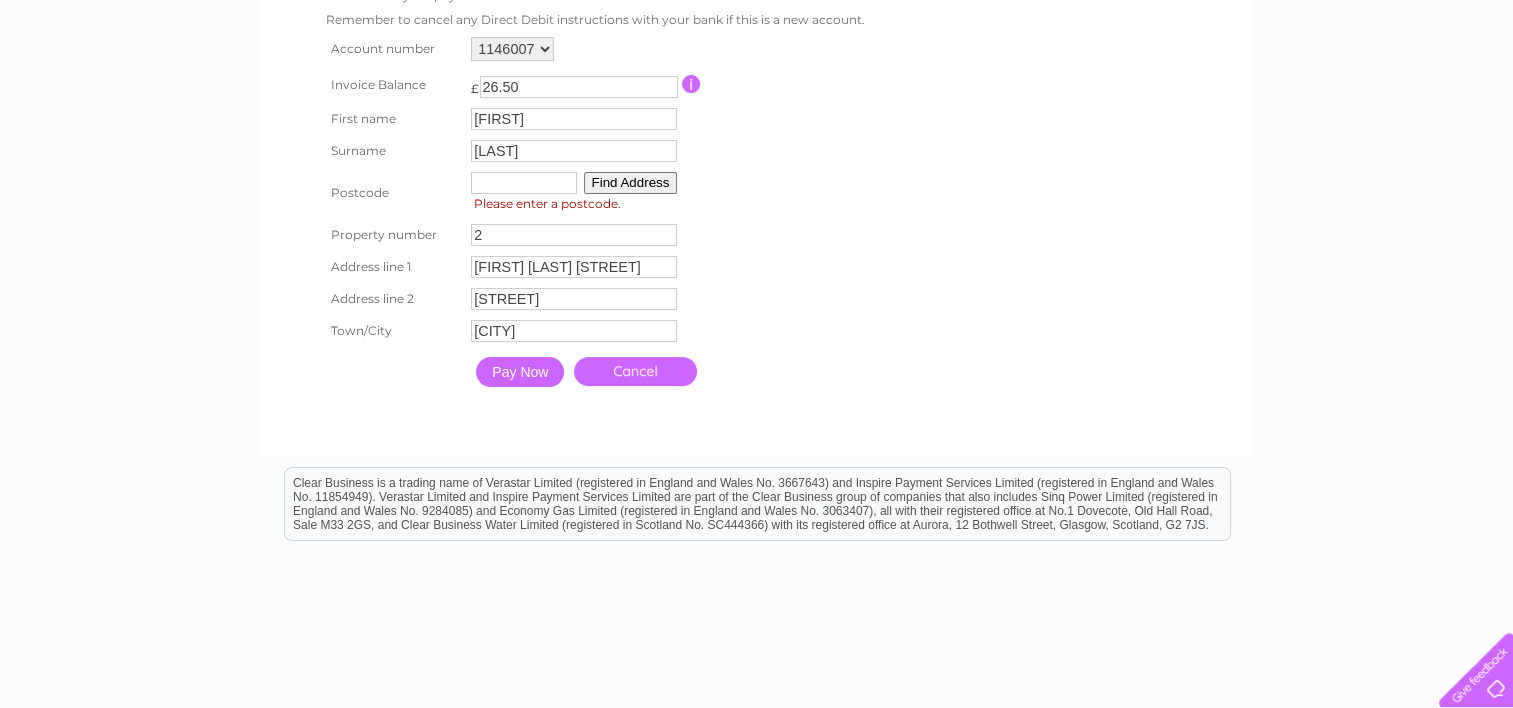 click on "Pay Now" at bounding box center [520, 372] 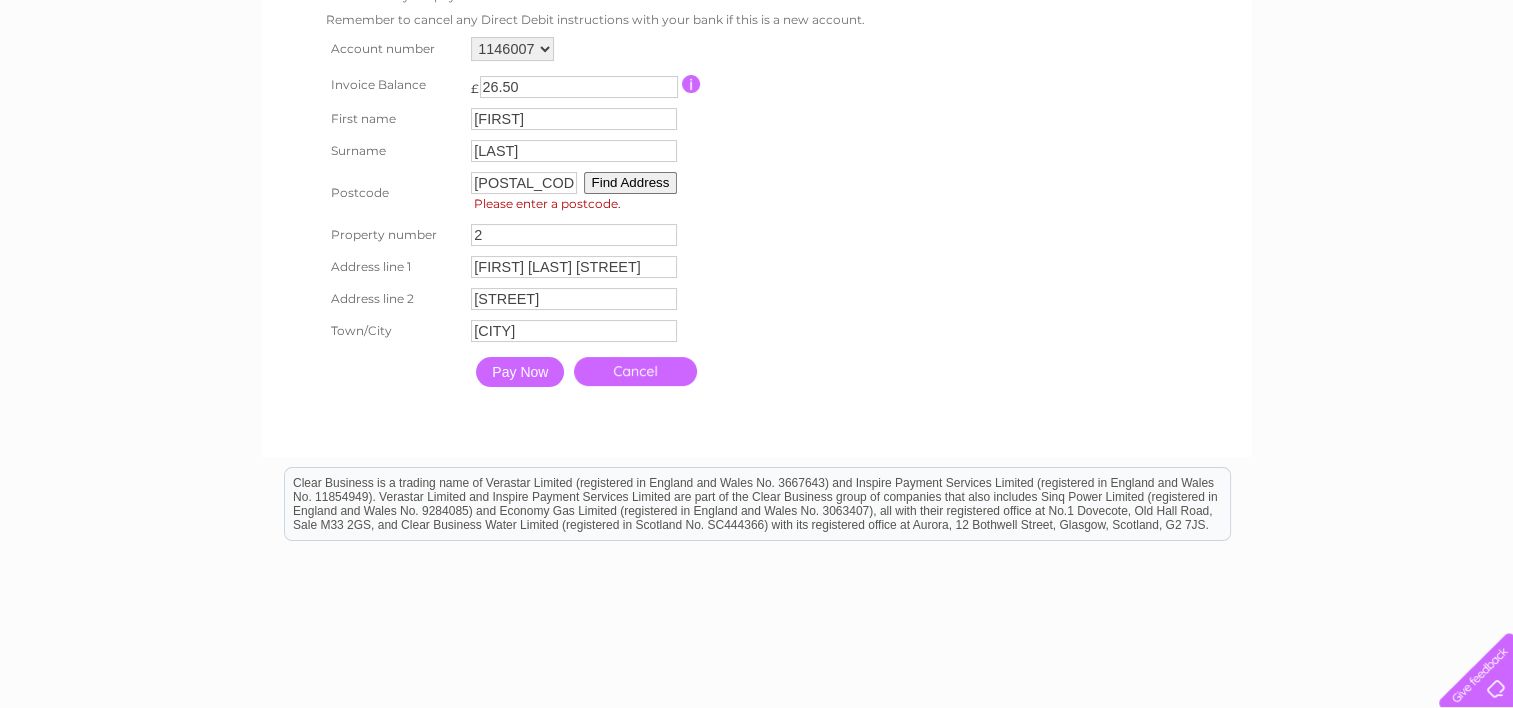 type on "[POSTAL_CODE]" 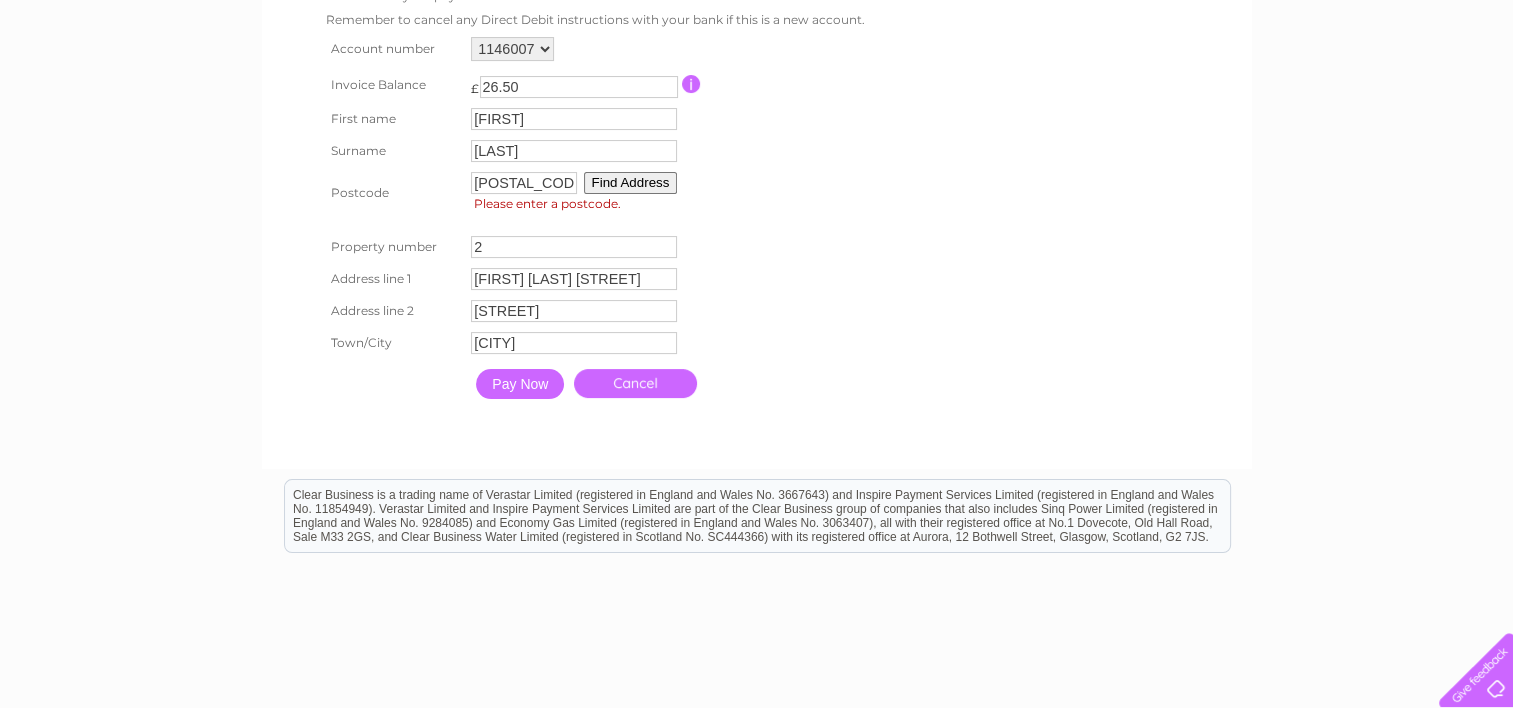 click on "Pay Now" at bounding box center (520, 384) 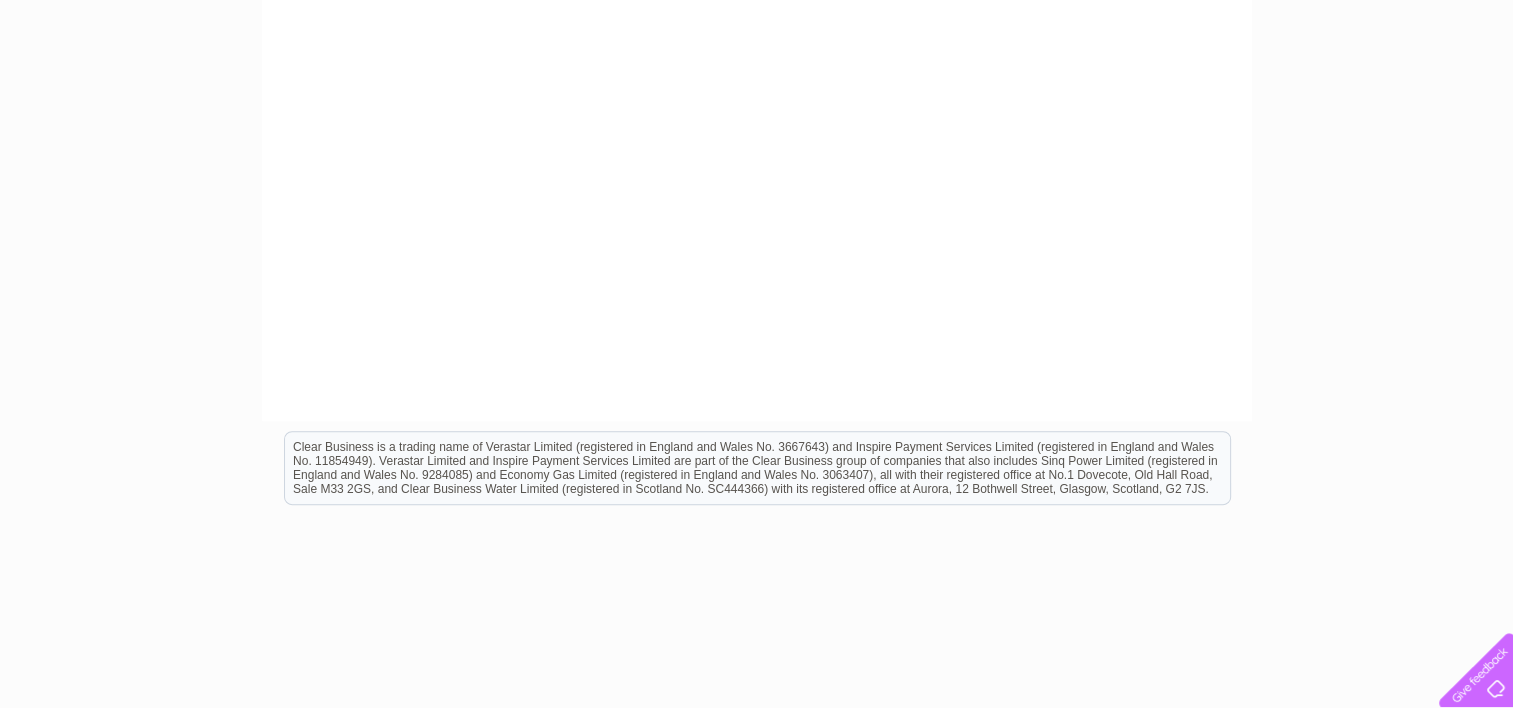 scroll, scrollTop: 857, scrollLeft: 0, axis: vertical 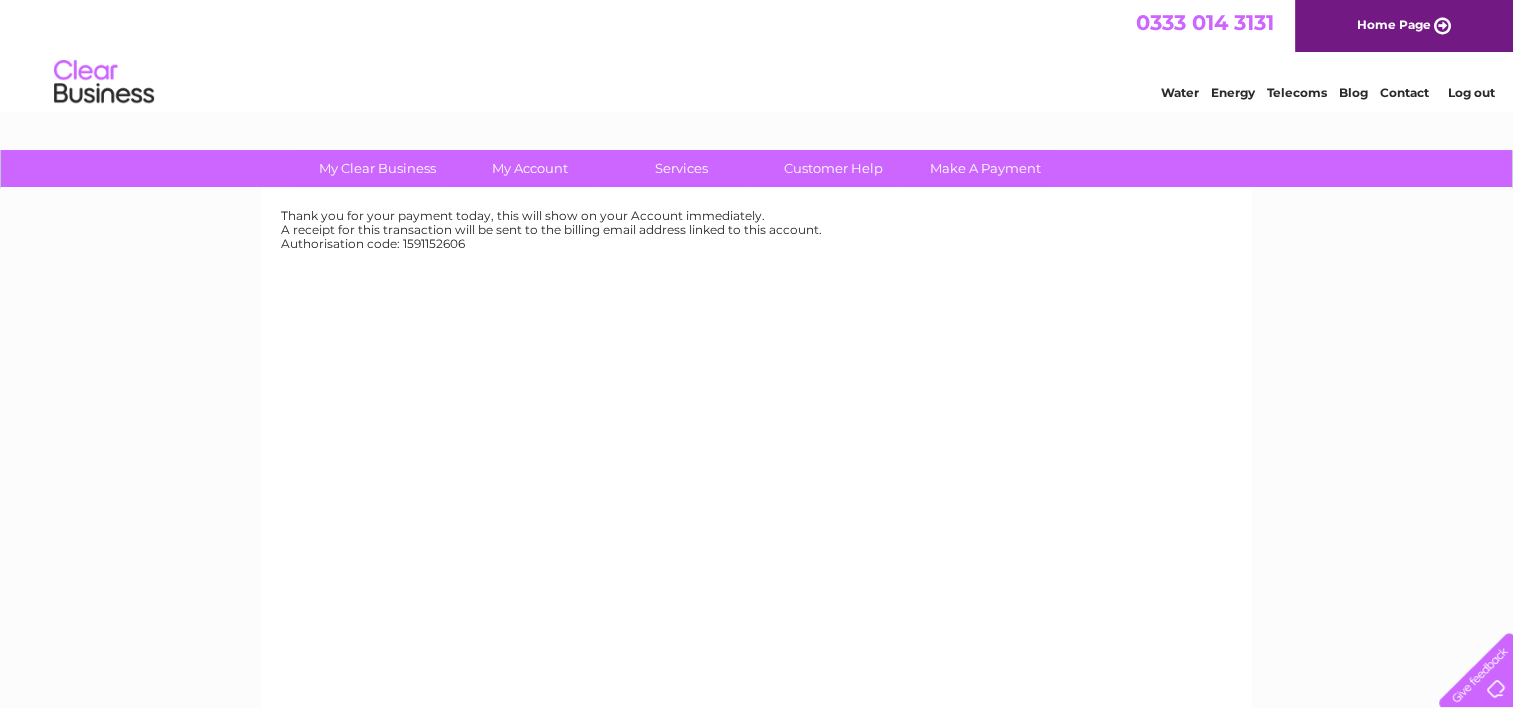 click on "Log out" at bounding box center [1470, 92] 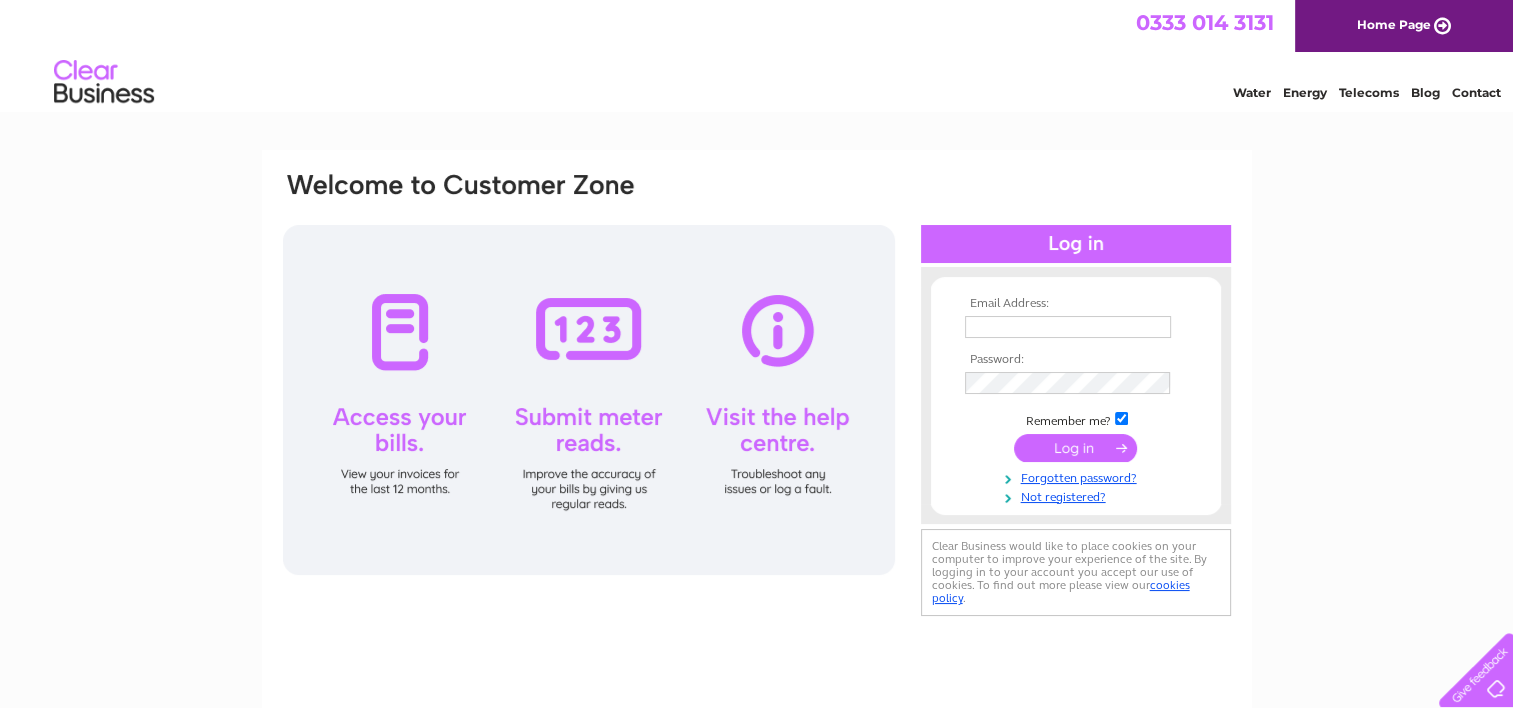scroll, scrollTop: 0, scrollLeft: 0, axis: both 